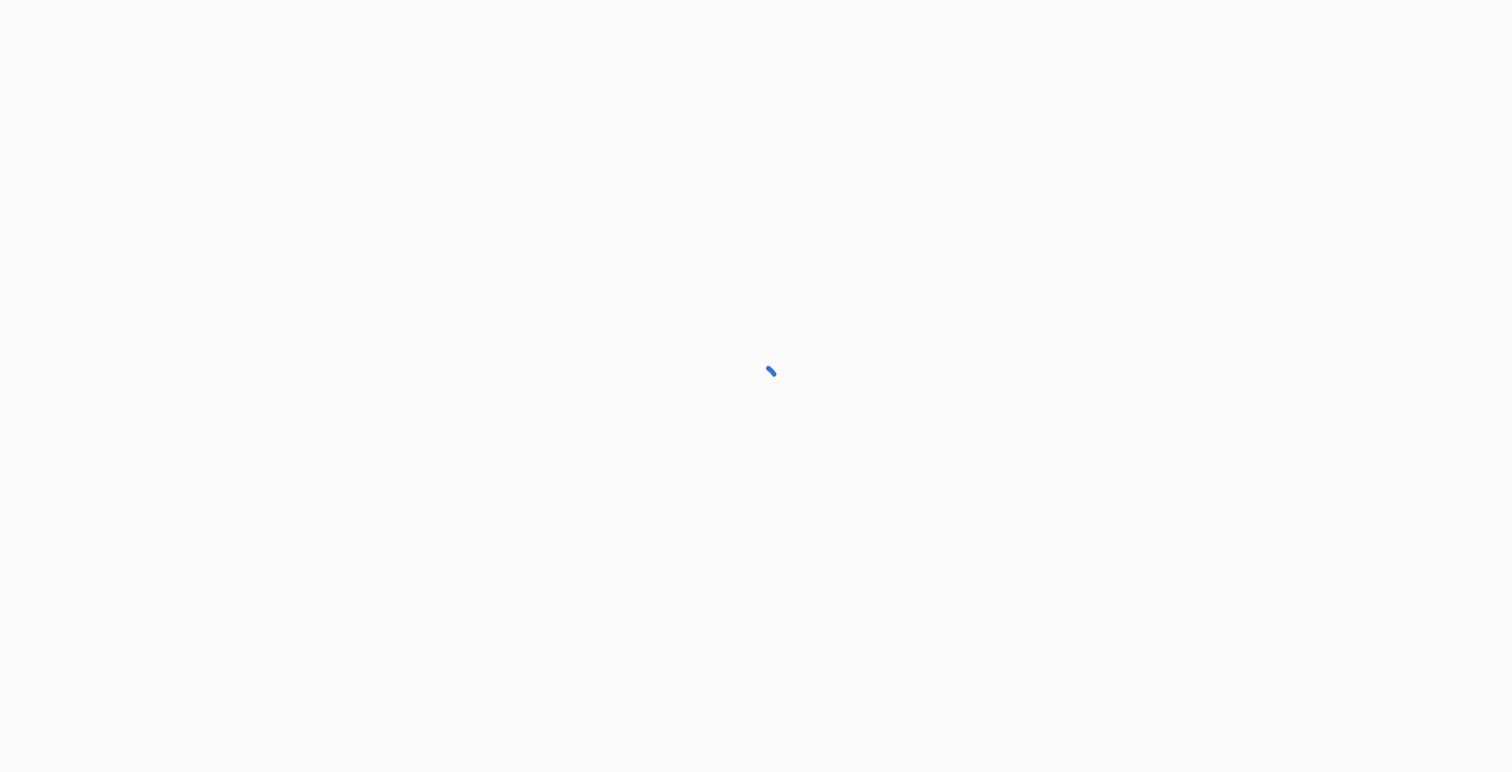 scroll, scrollTop: 0, scrollLeft: 0, axis: both 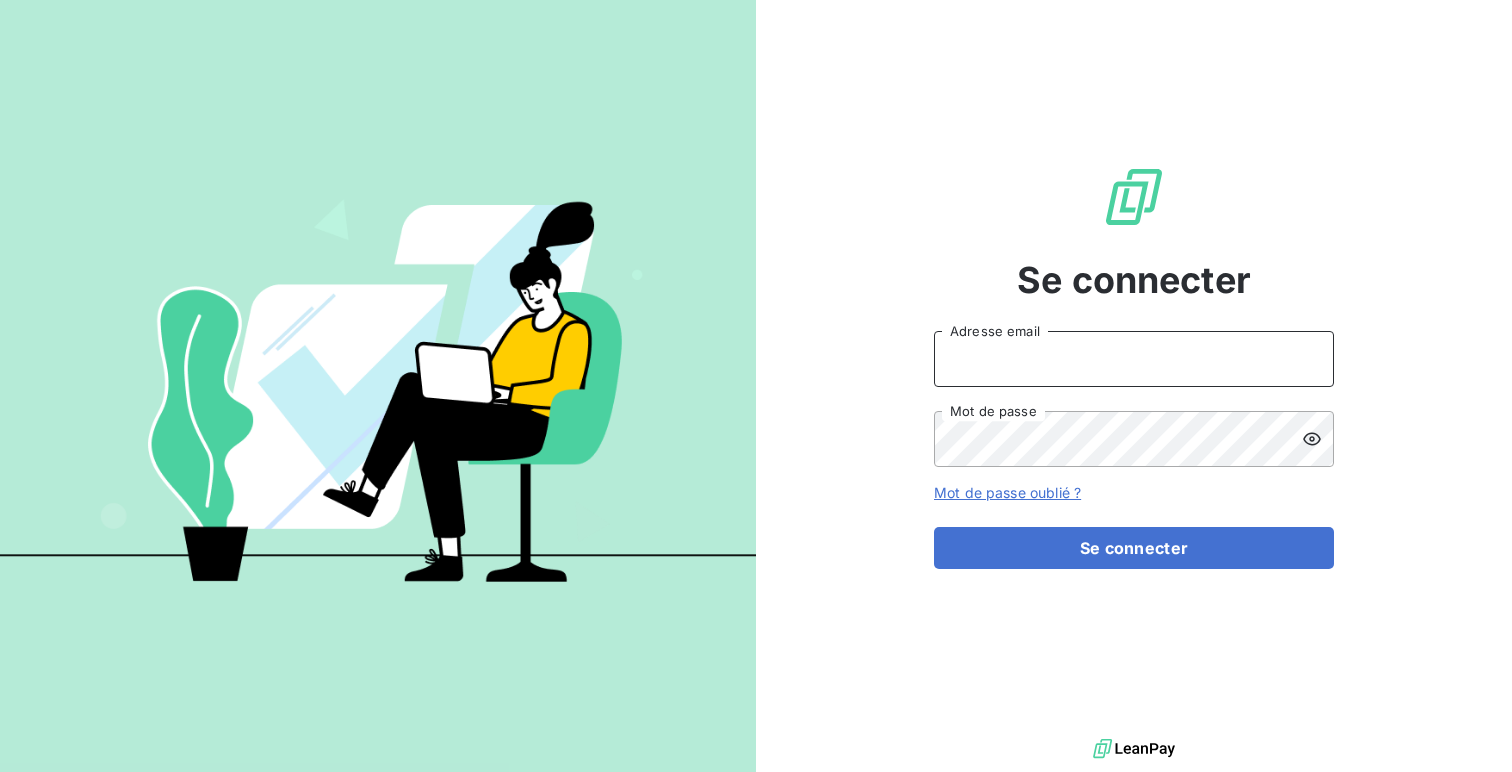 click on "Adresse email" at bounding box center [1134, 359] 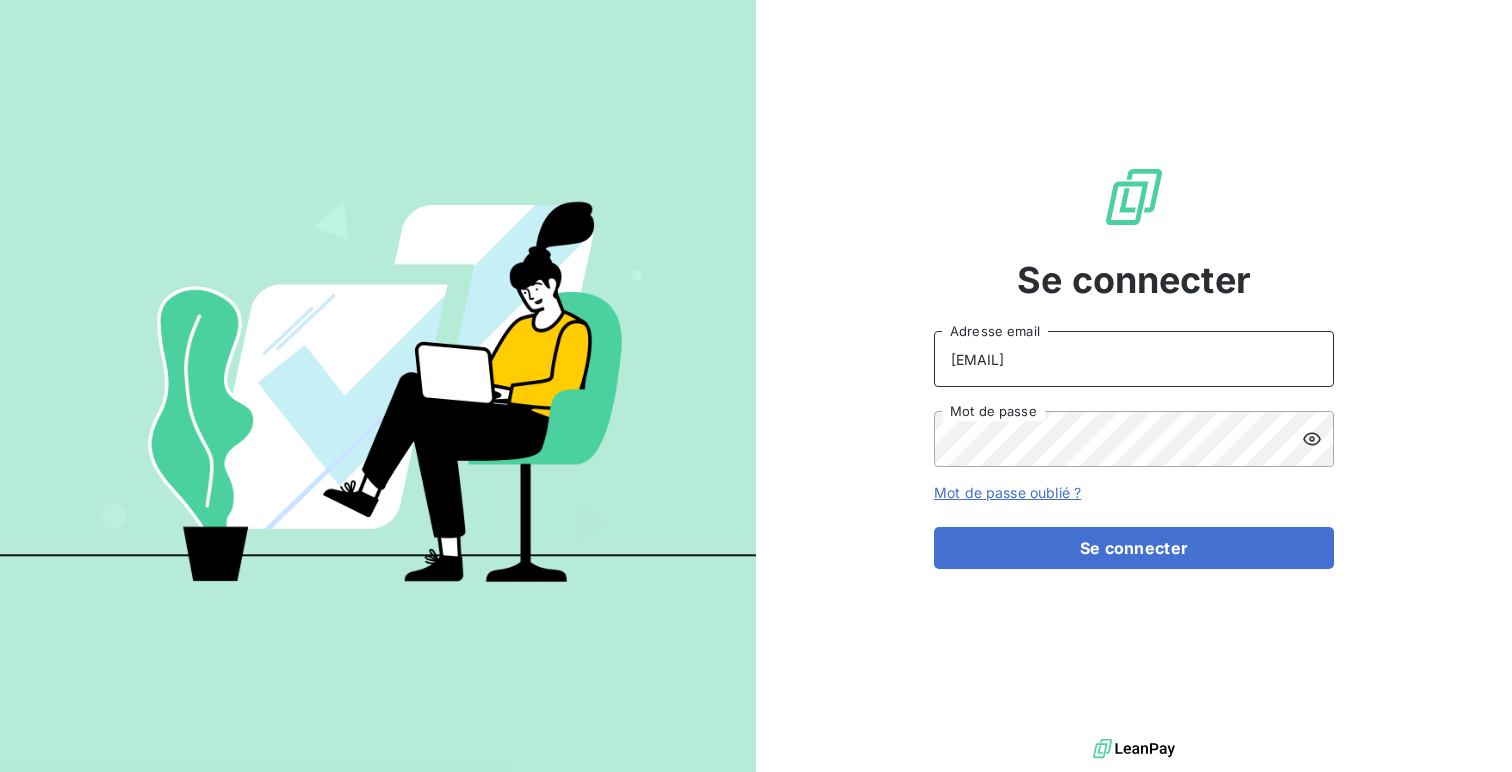 type on "[EMAIL]" 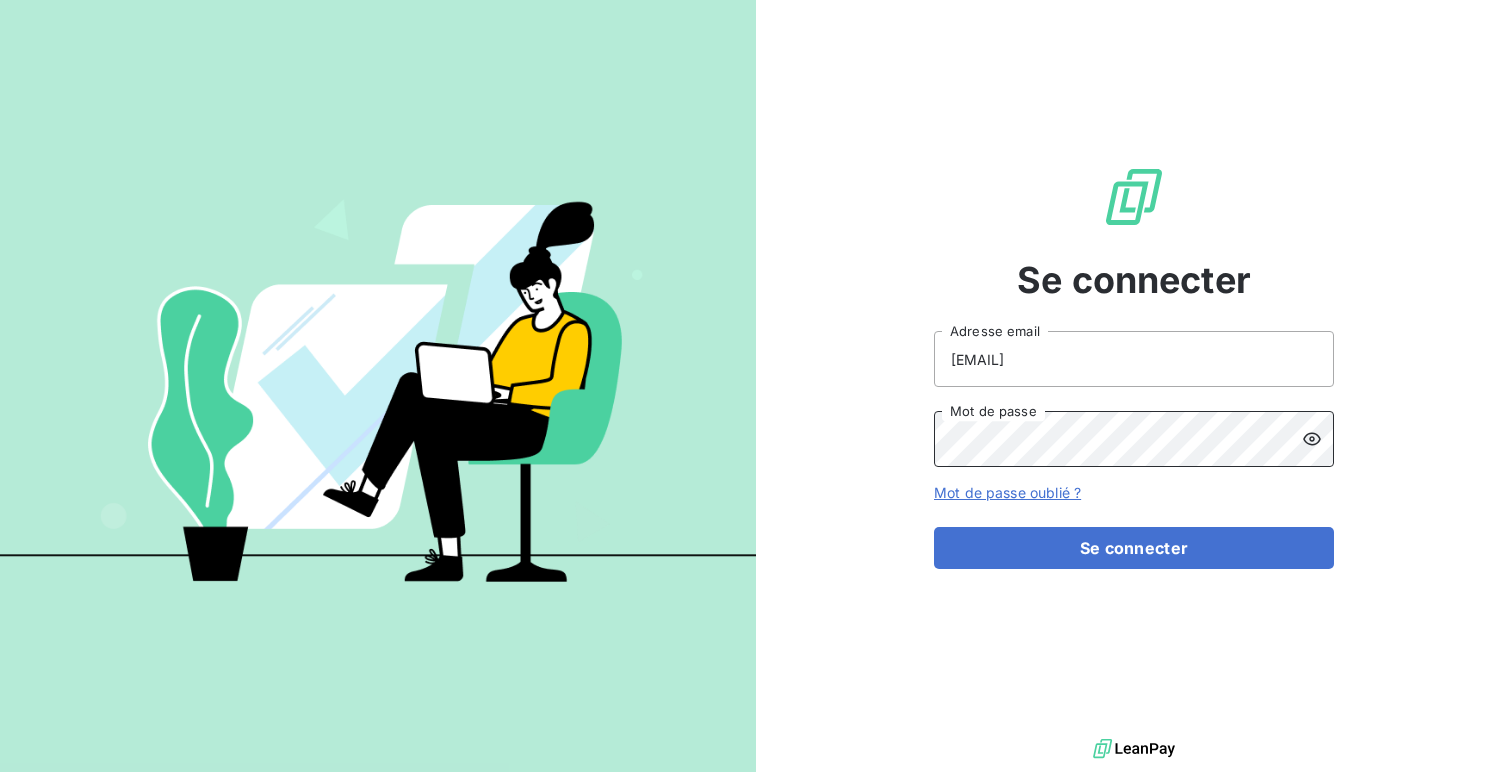 click on "Se connecter" at bounding box center [1134, 548] 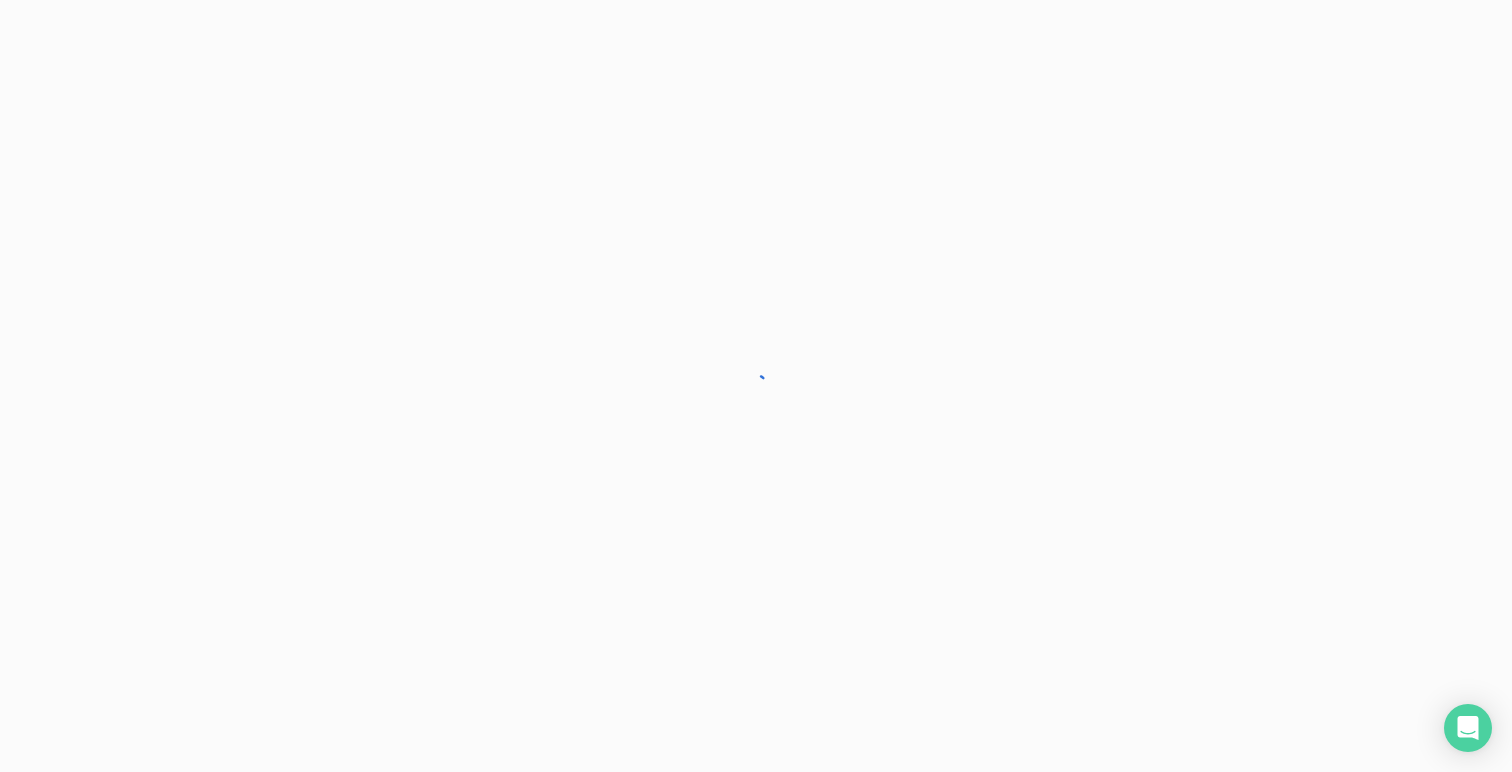 scroll, scrollTop: 0, scrollLeft: 0, axis: both 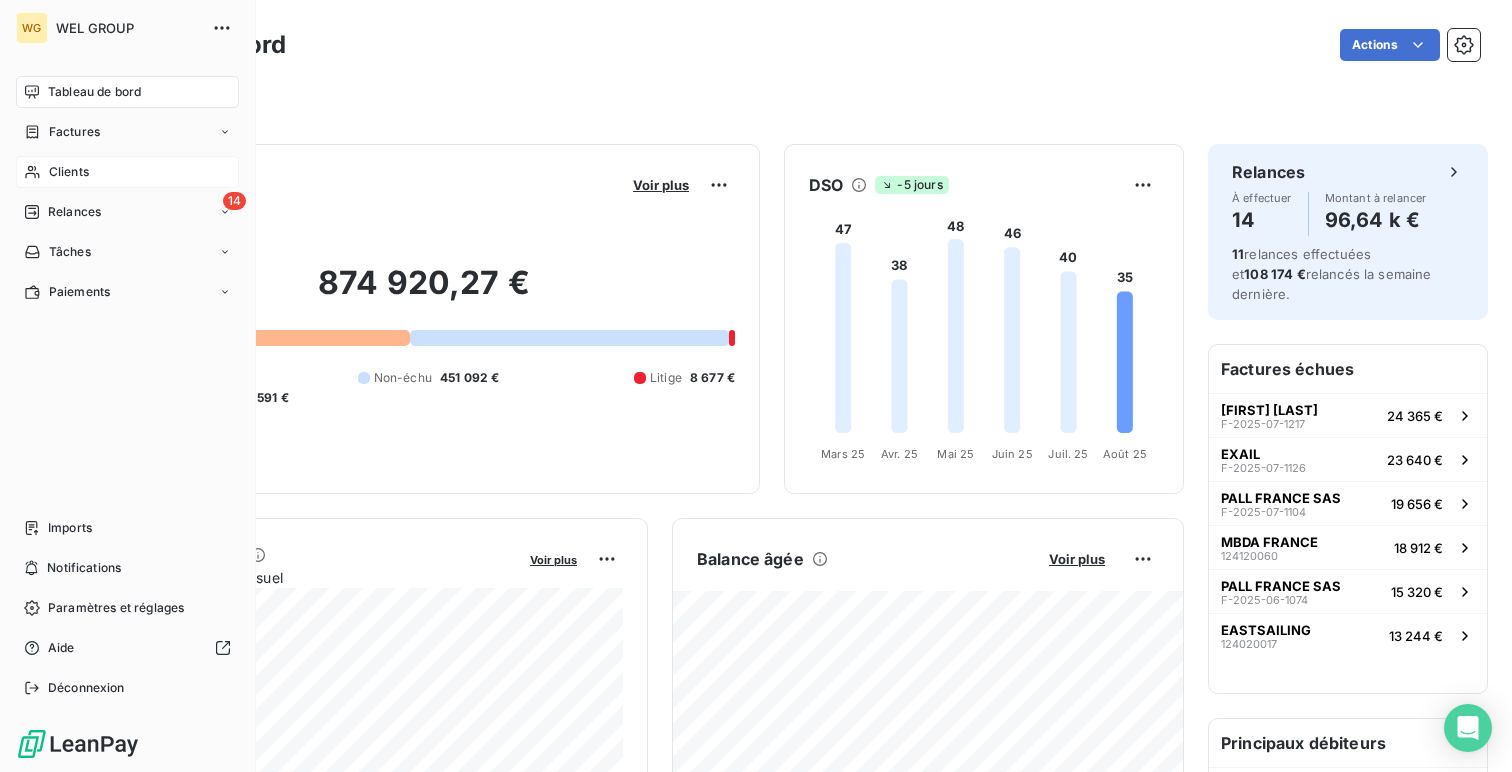 click on "Clients" at bounding box center [127, 172] 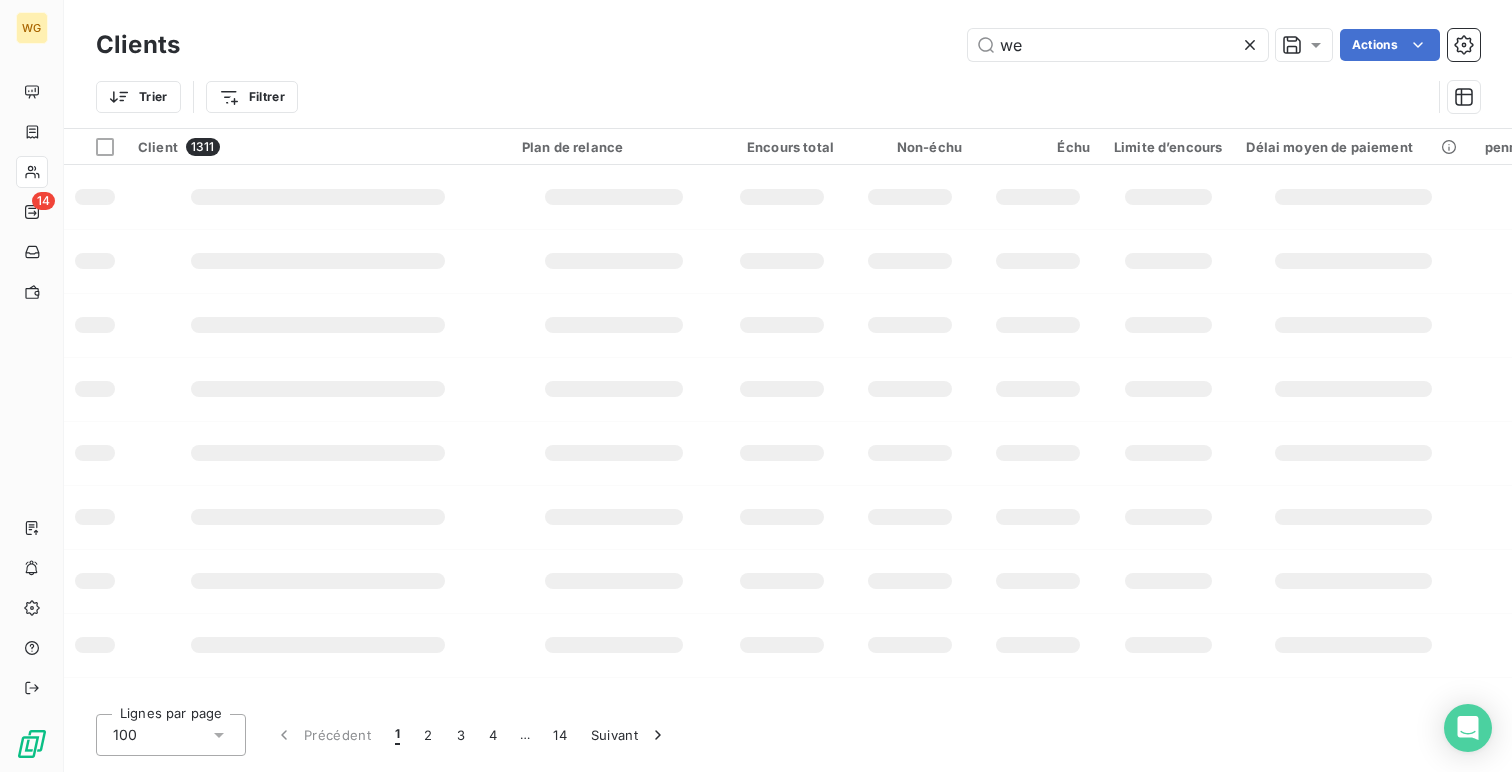 type on "w" 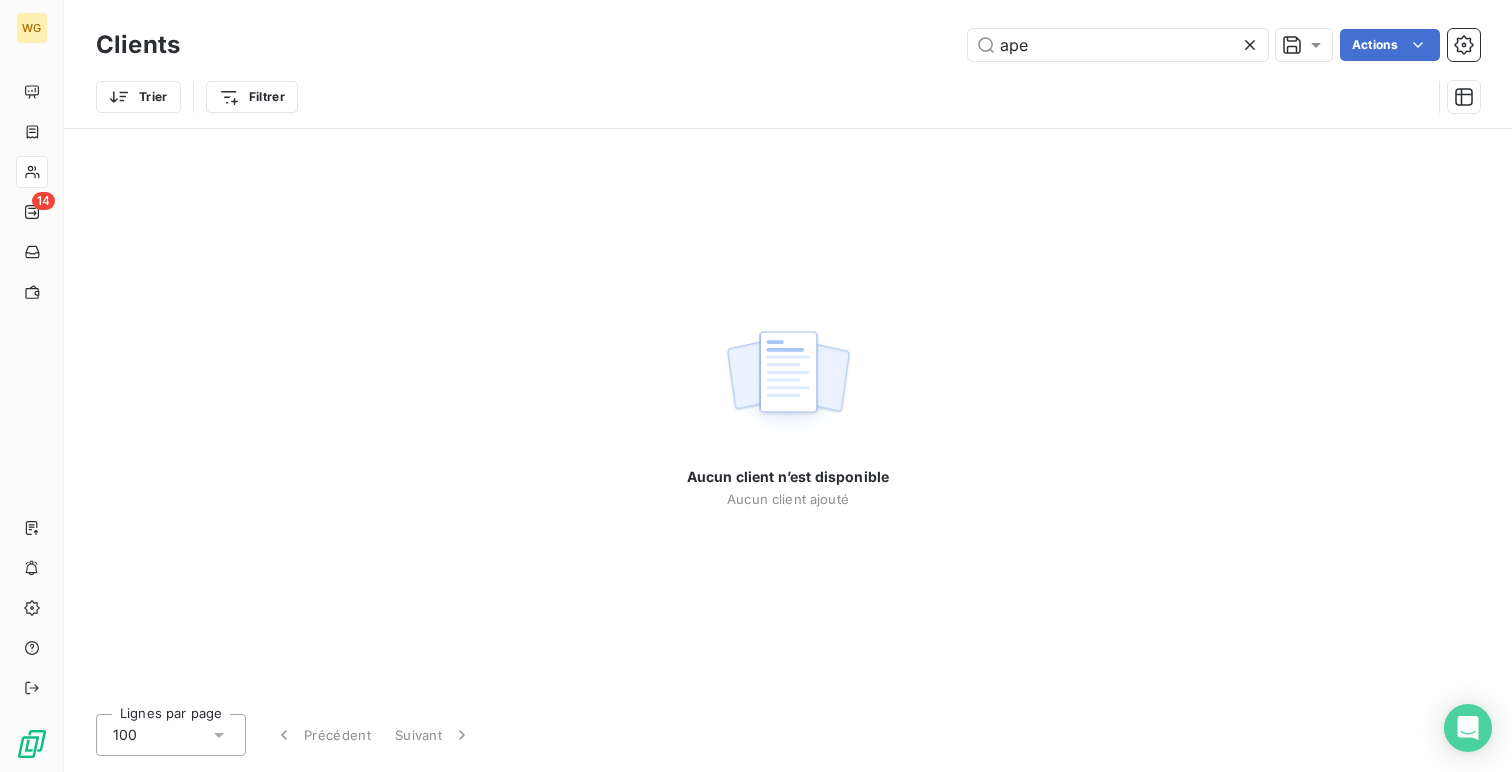 type on "apex" 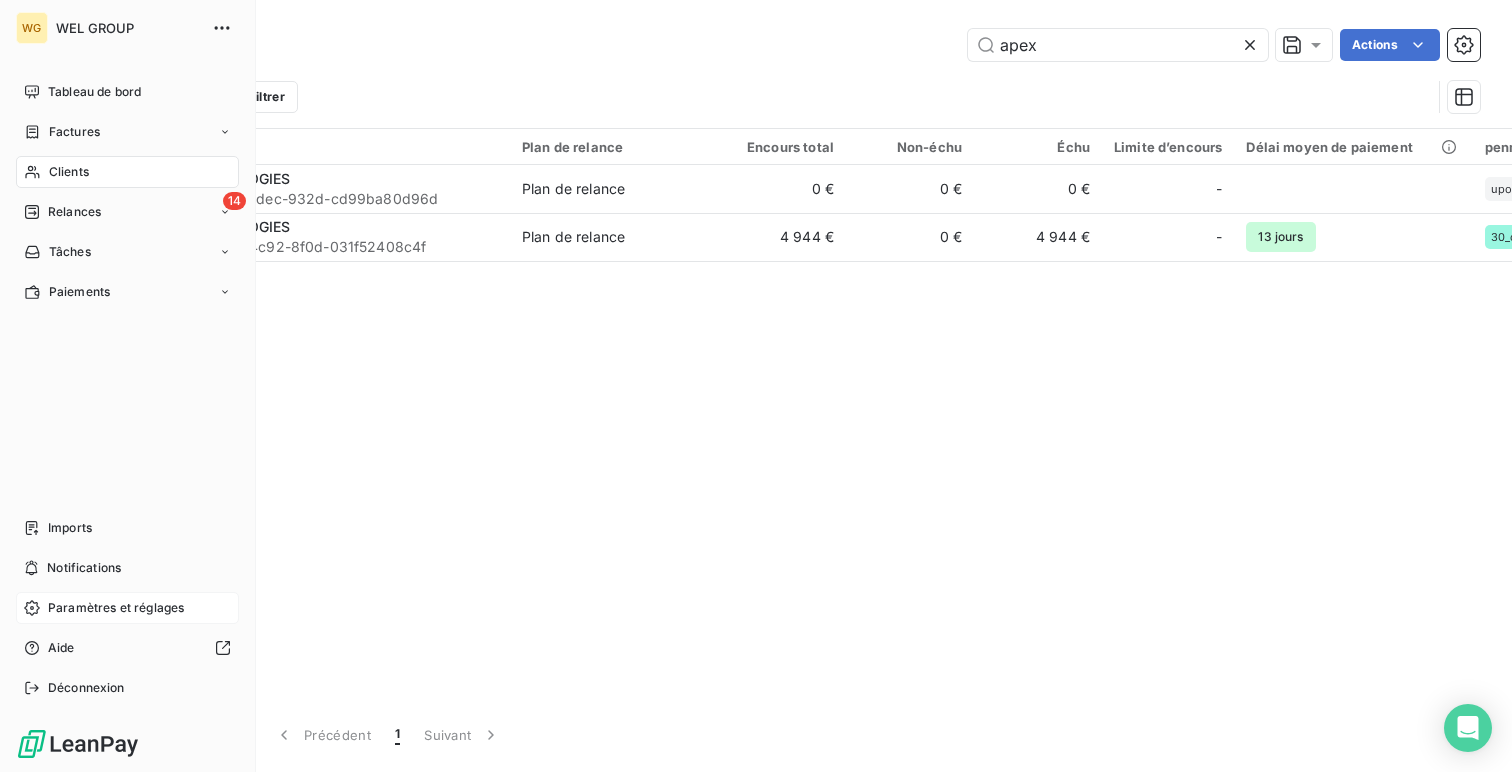 click on "Paramètres et réglages" at bounding box center (116, 608) 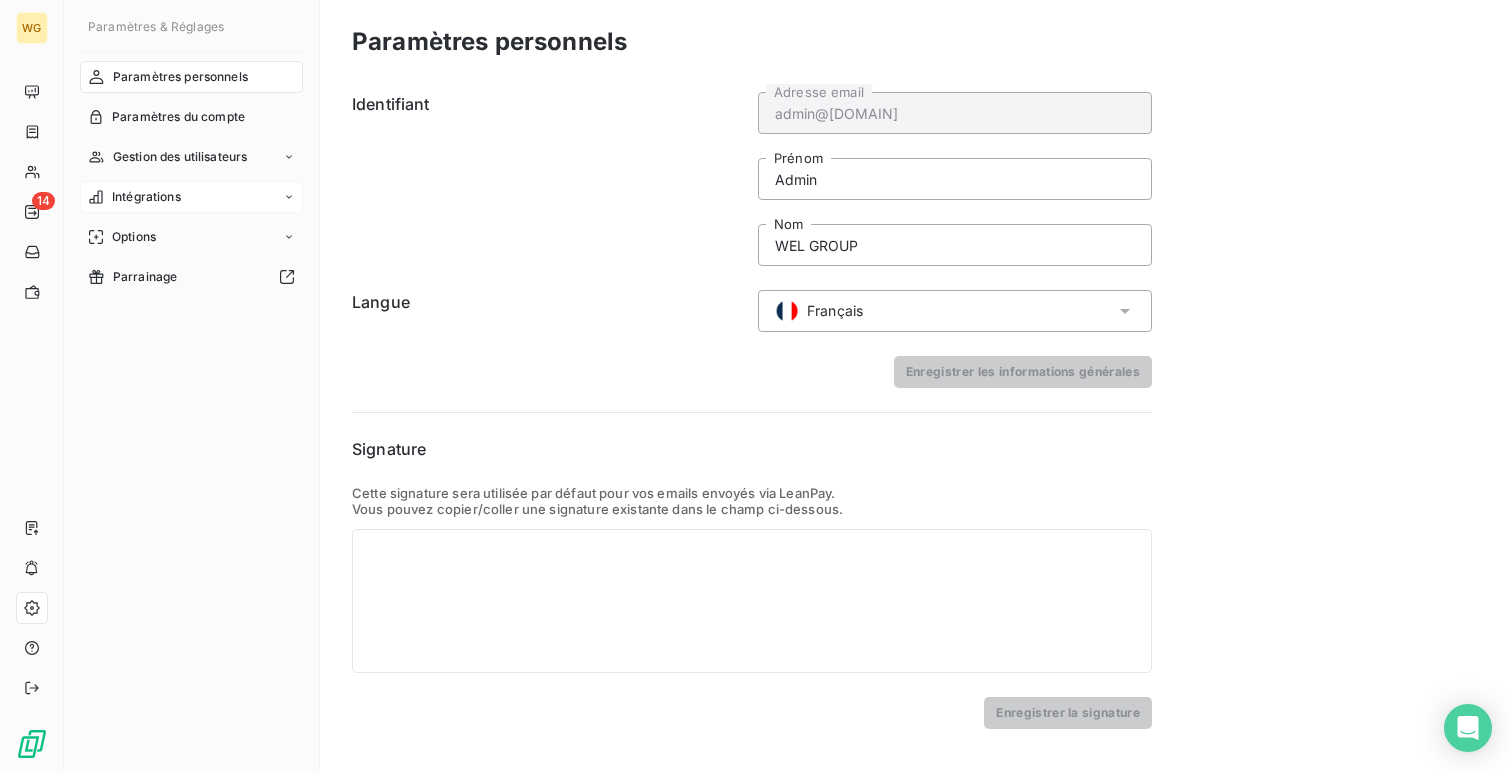 click on "Intégrations" at bounding box center [191, 197] 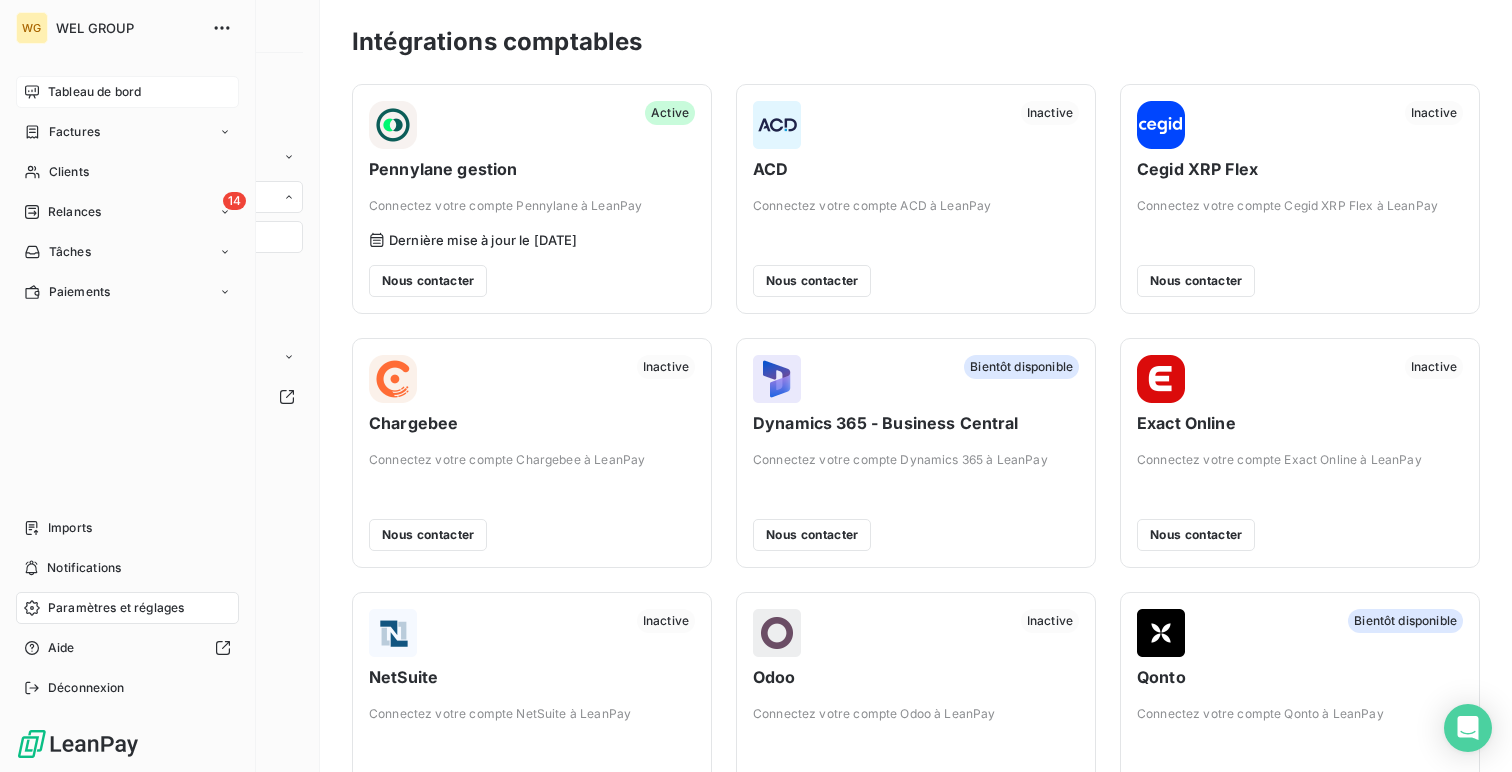 click on "Tableau de bord" at bounding box center (94, 92) 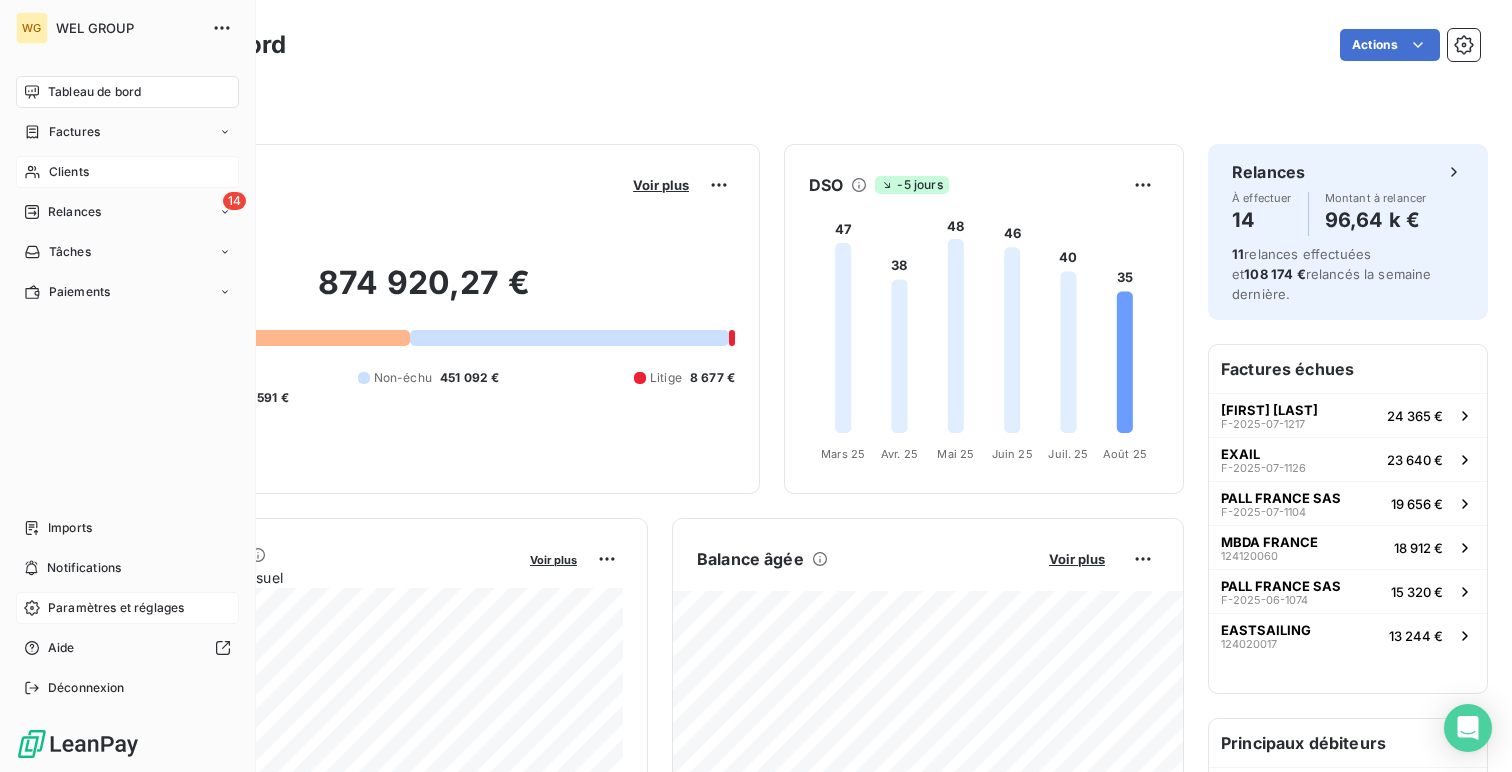 click on "Clients" at bounding box center (127, 172) 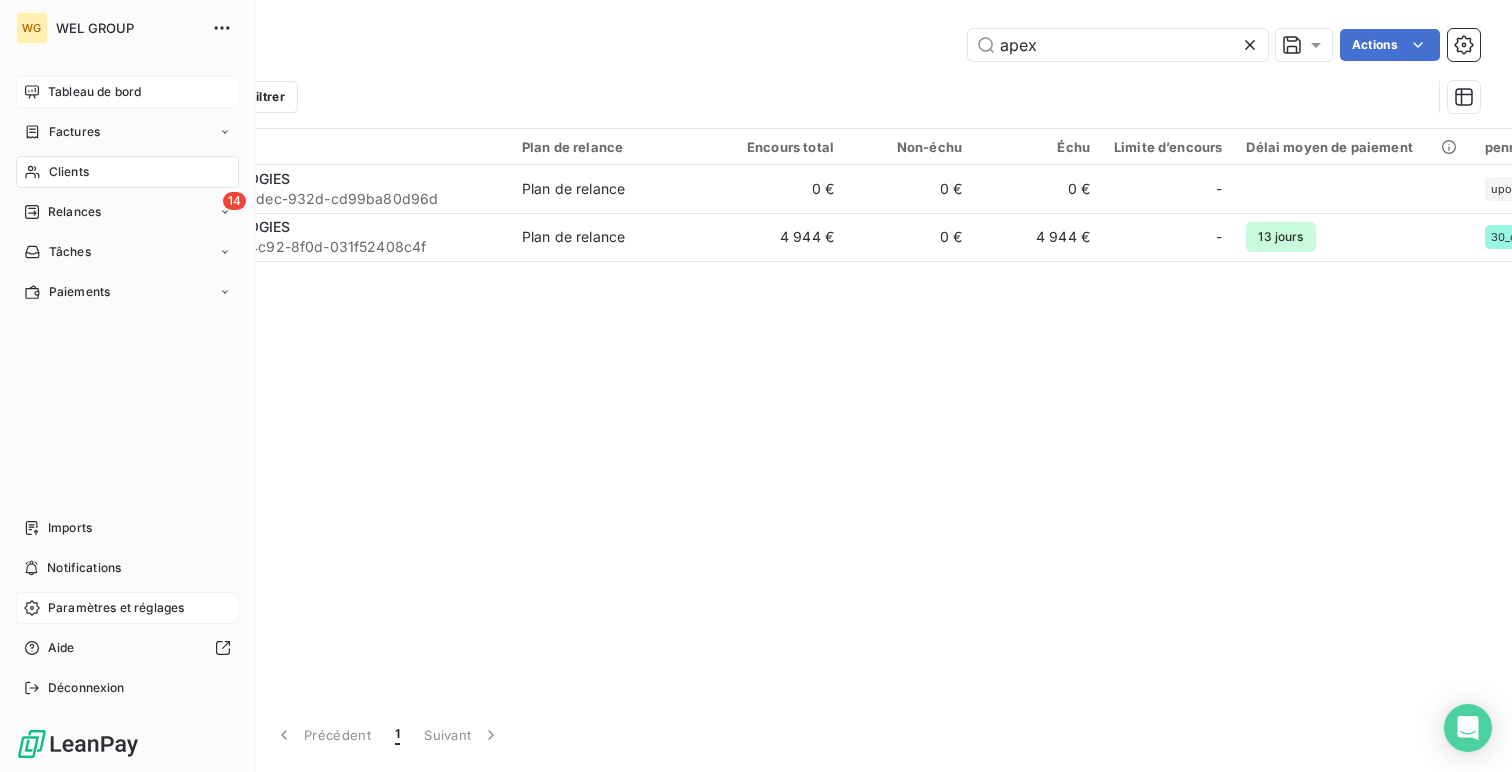 click on "Paramètres et réglages" at bounding box center [116, 608] 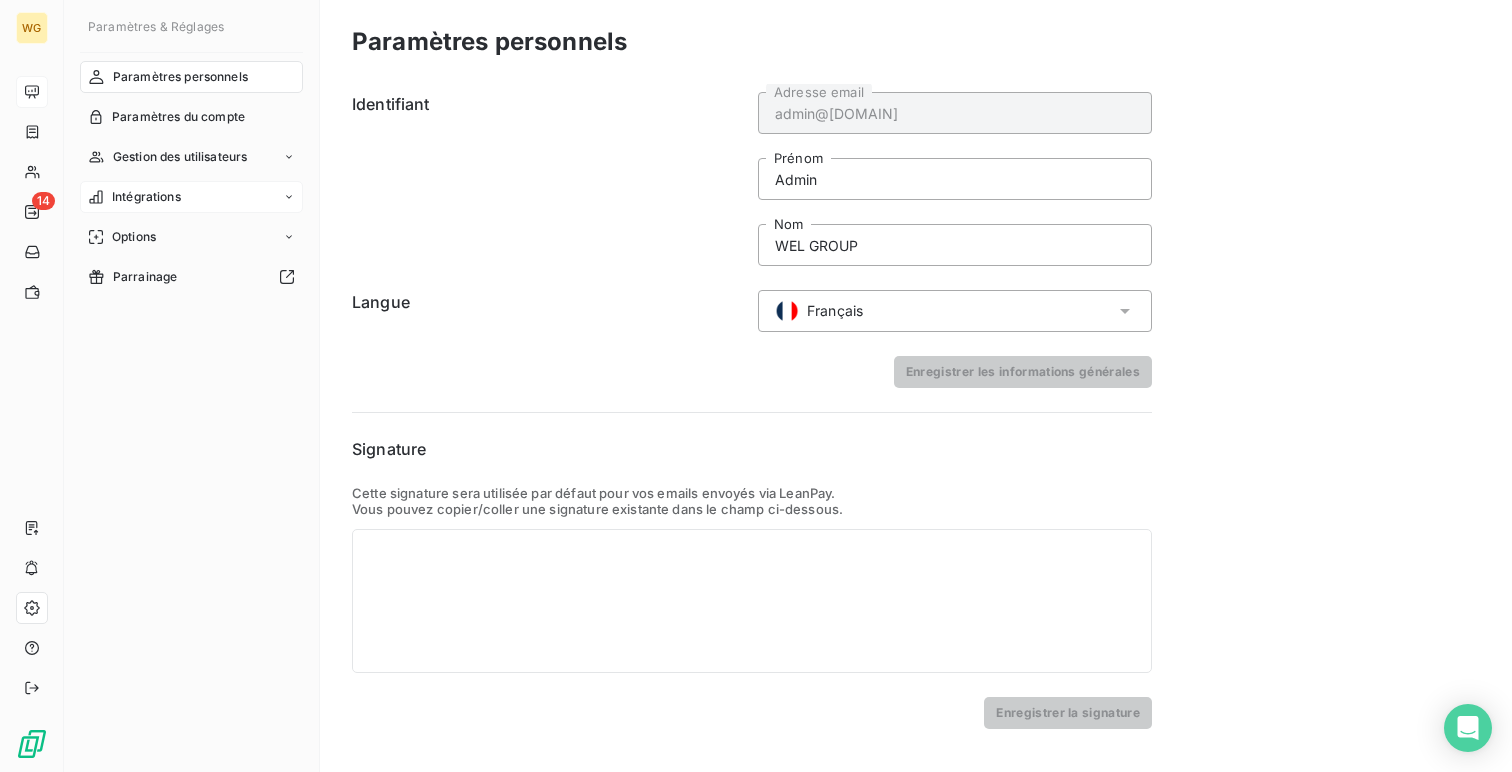 click on "Intégrations" at bounding box center [191, 197] 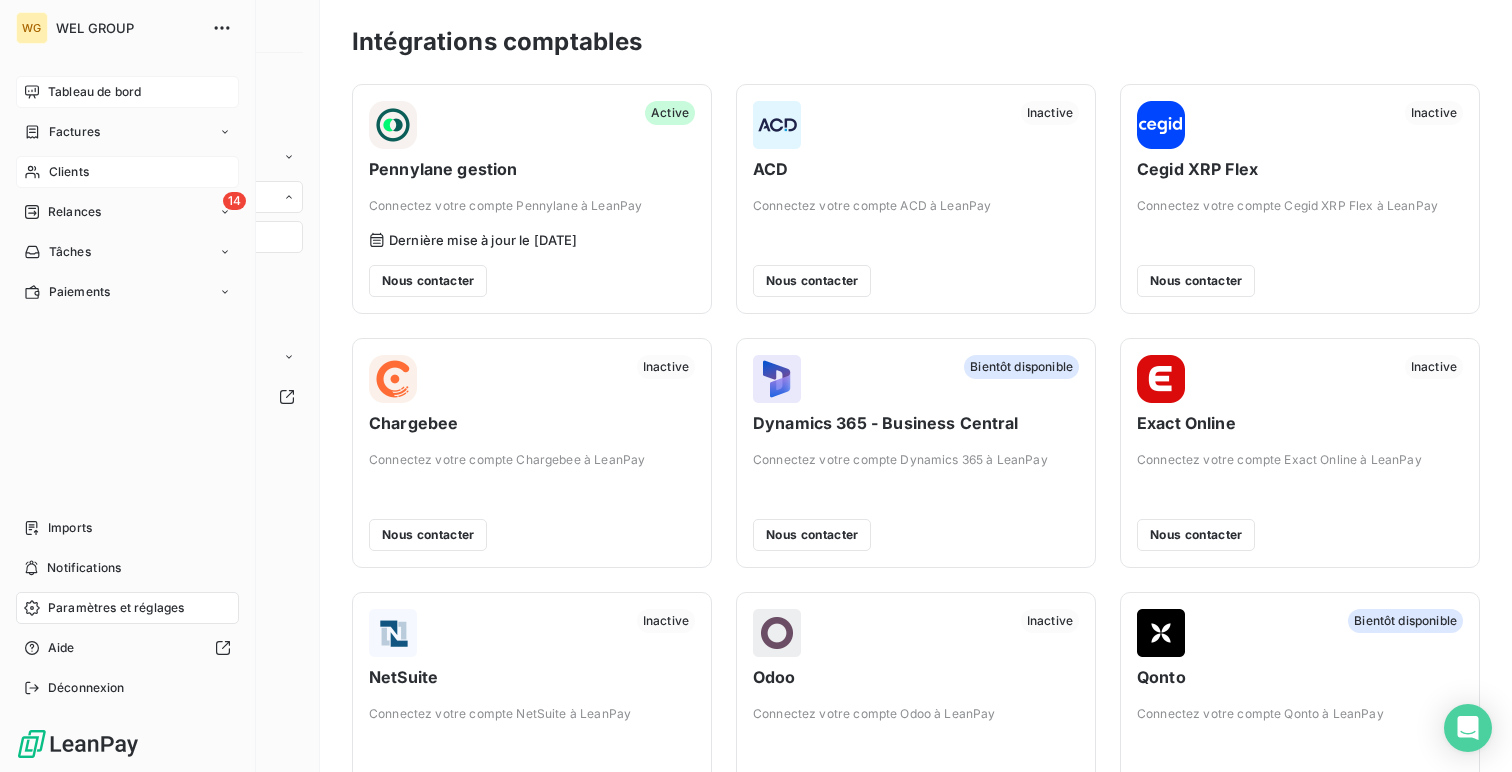 click on "Clients" at bounding box center [69, 172] 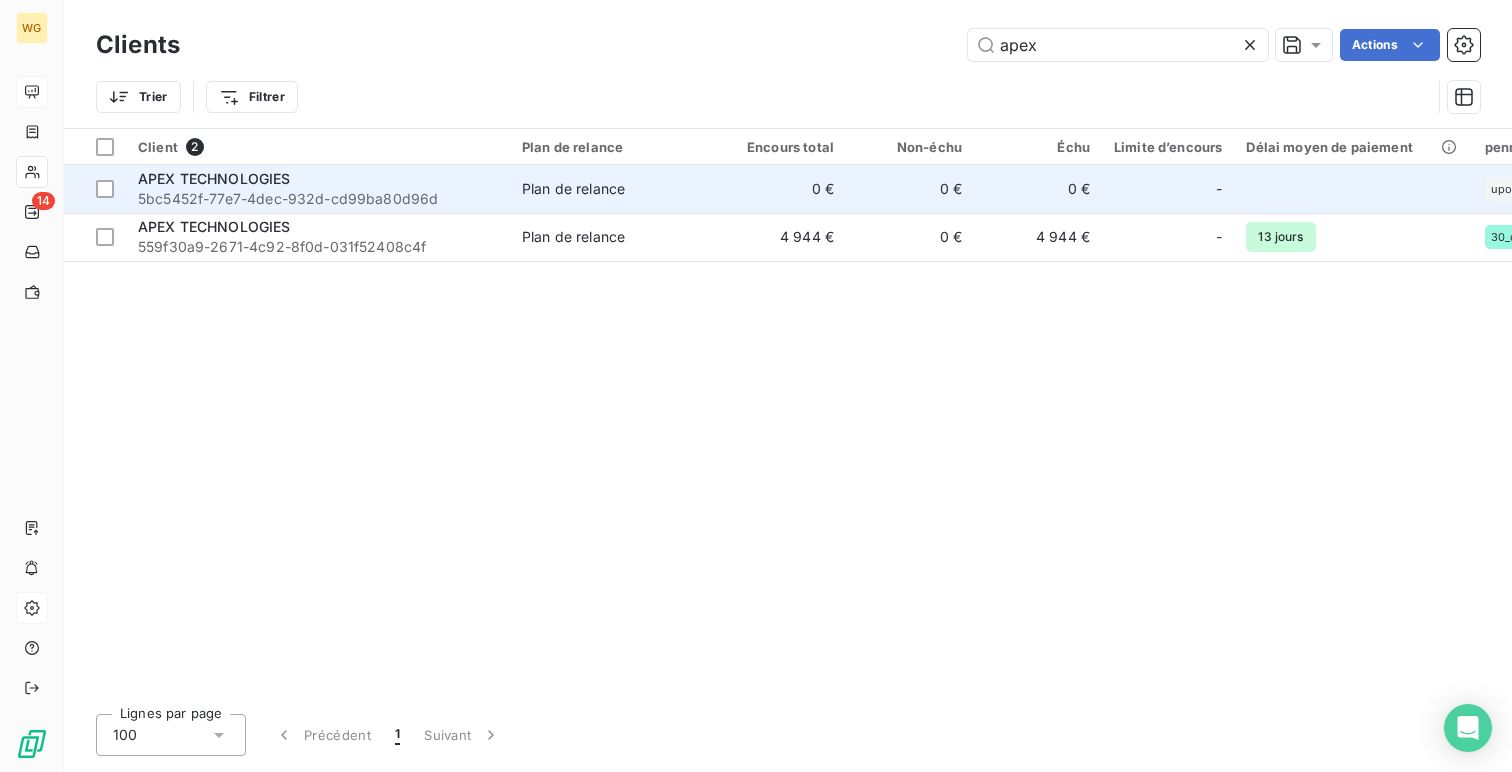 click on "APEX TECHNOLOGIES" at bounding box center [318, 179] 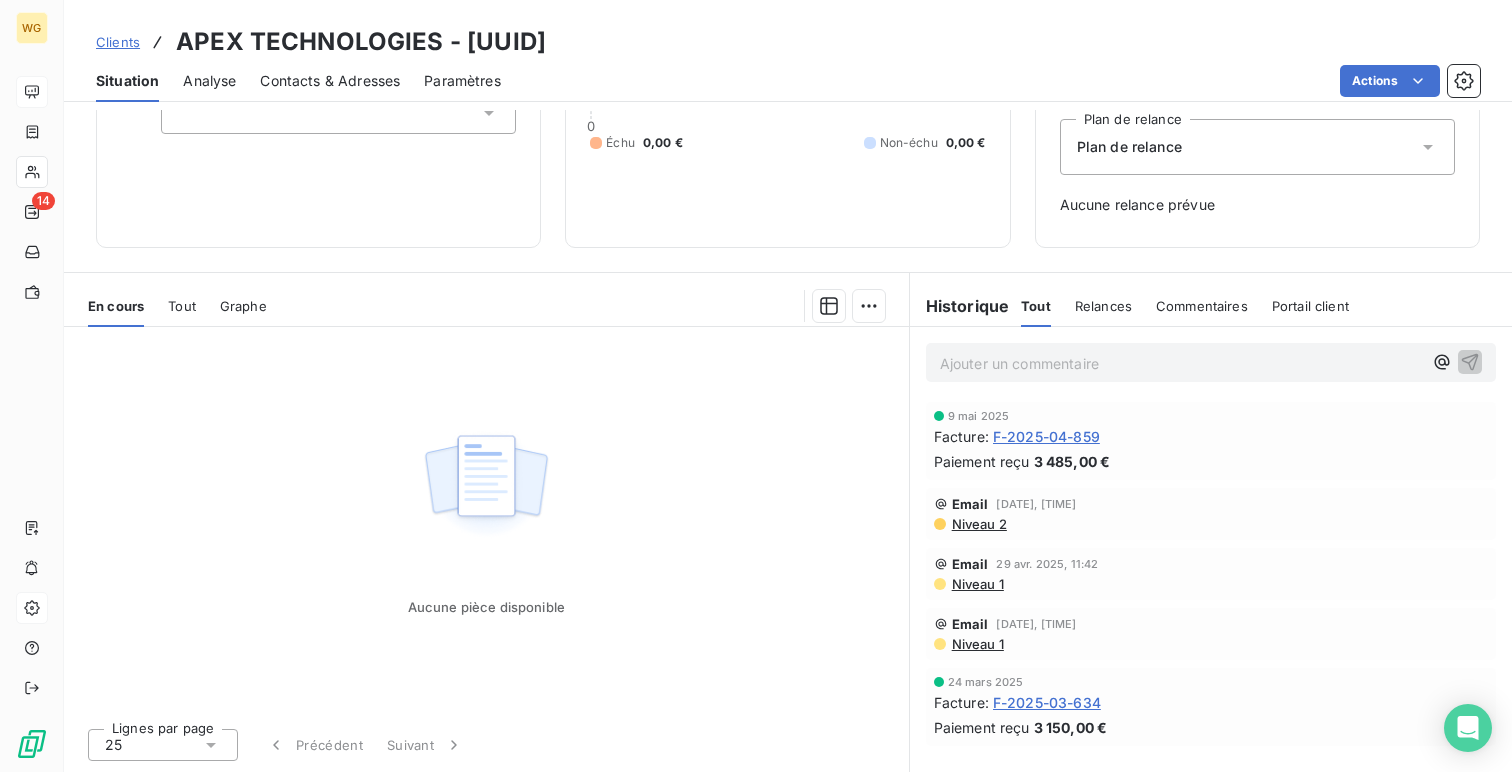 scroll, scrollTop: 0, scrollLeft: 0, axis: both 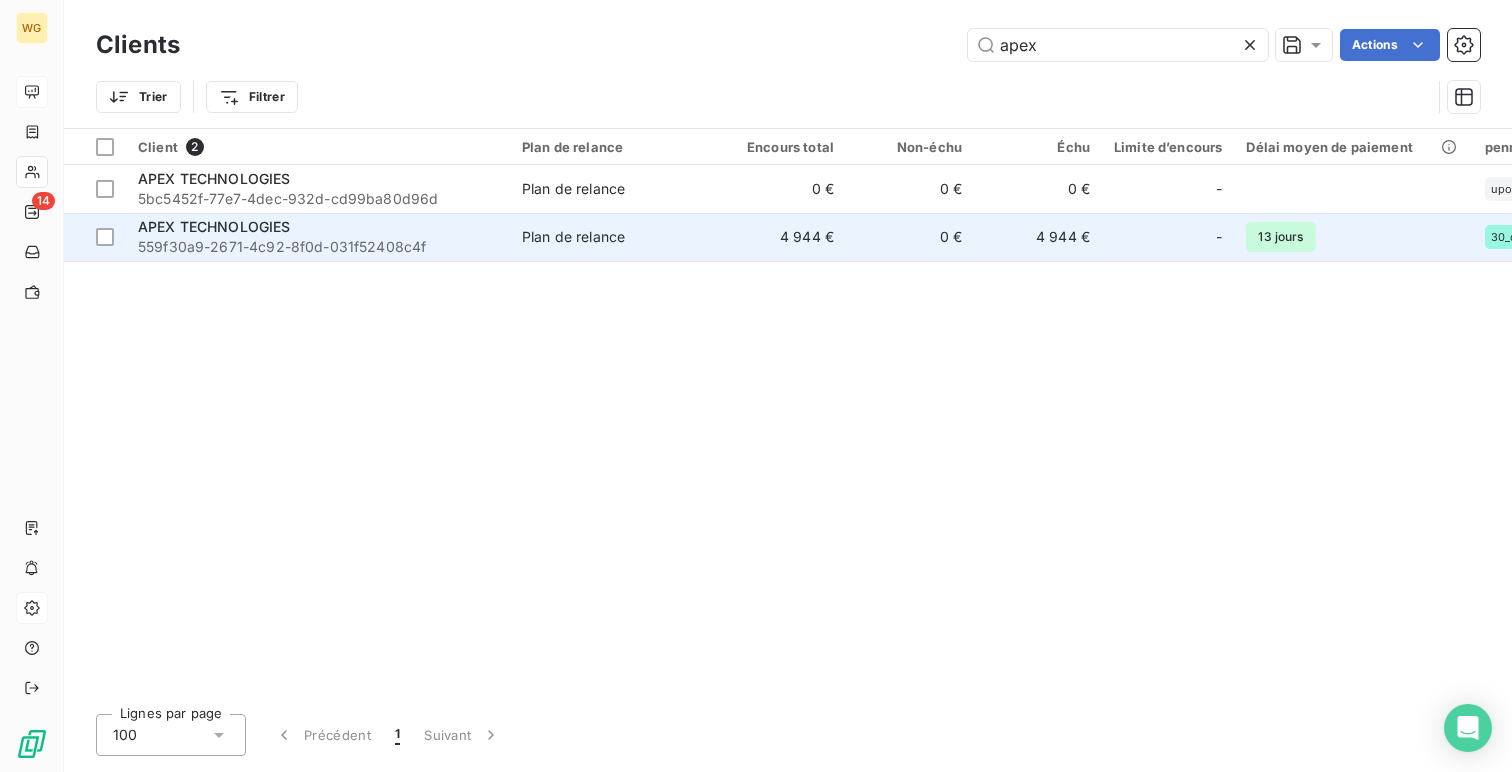 click on "559f30a9-2671-4c92-8f0d-031f52408c4f" at bounding box center (318, 247) 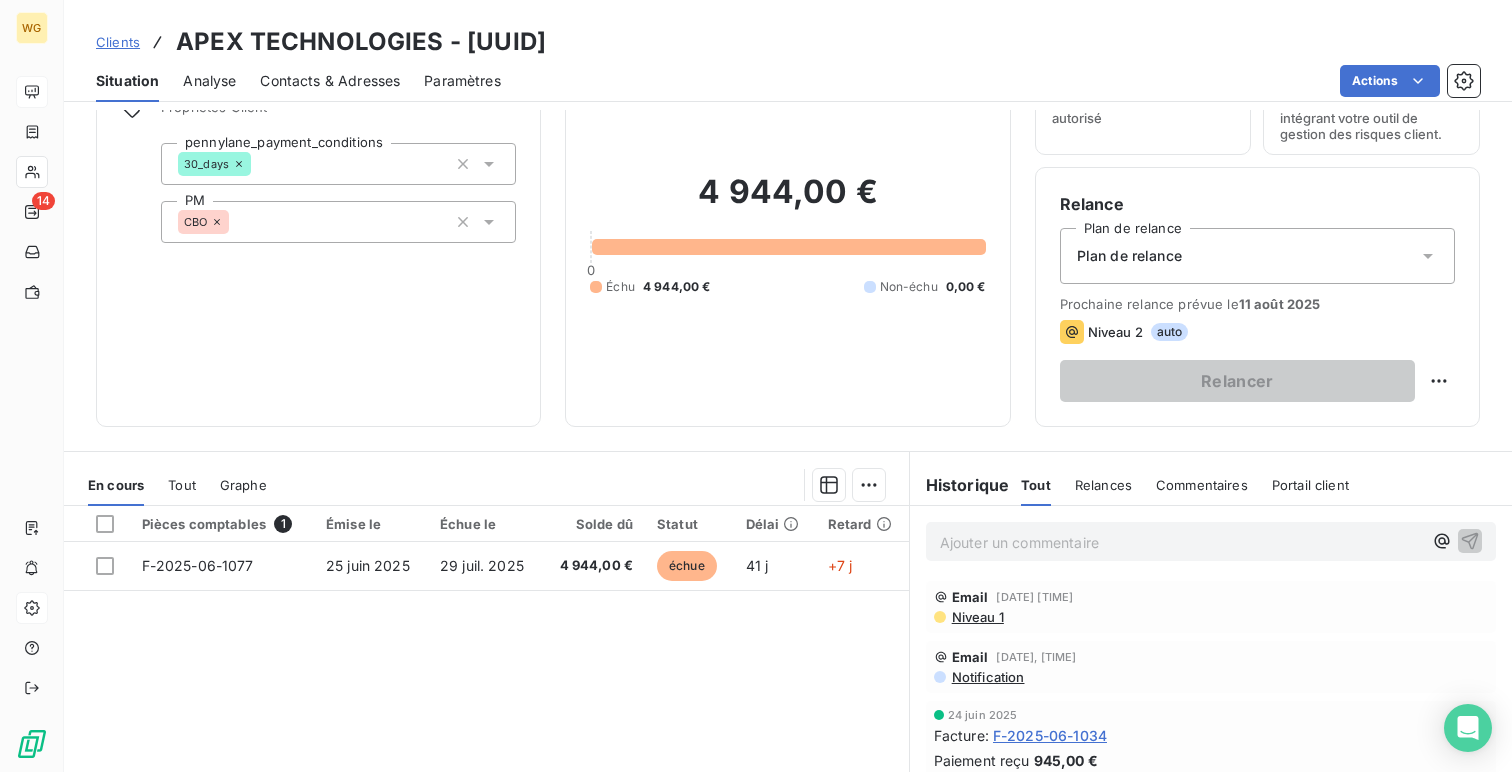 scroll, scrollTop: 0, scrollLeft: 0, axis: both 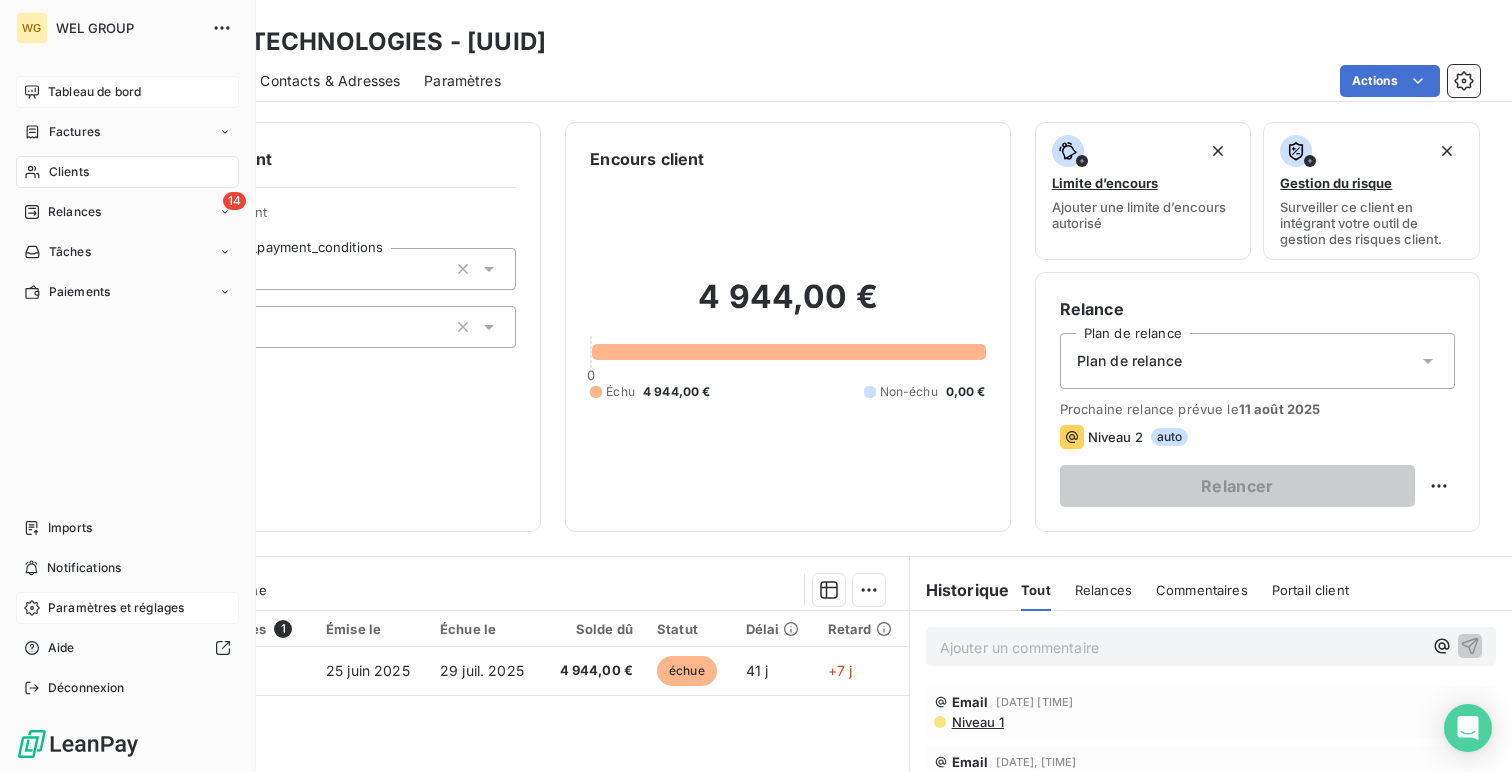 click on "Clients" at bounding box center (69, 172) 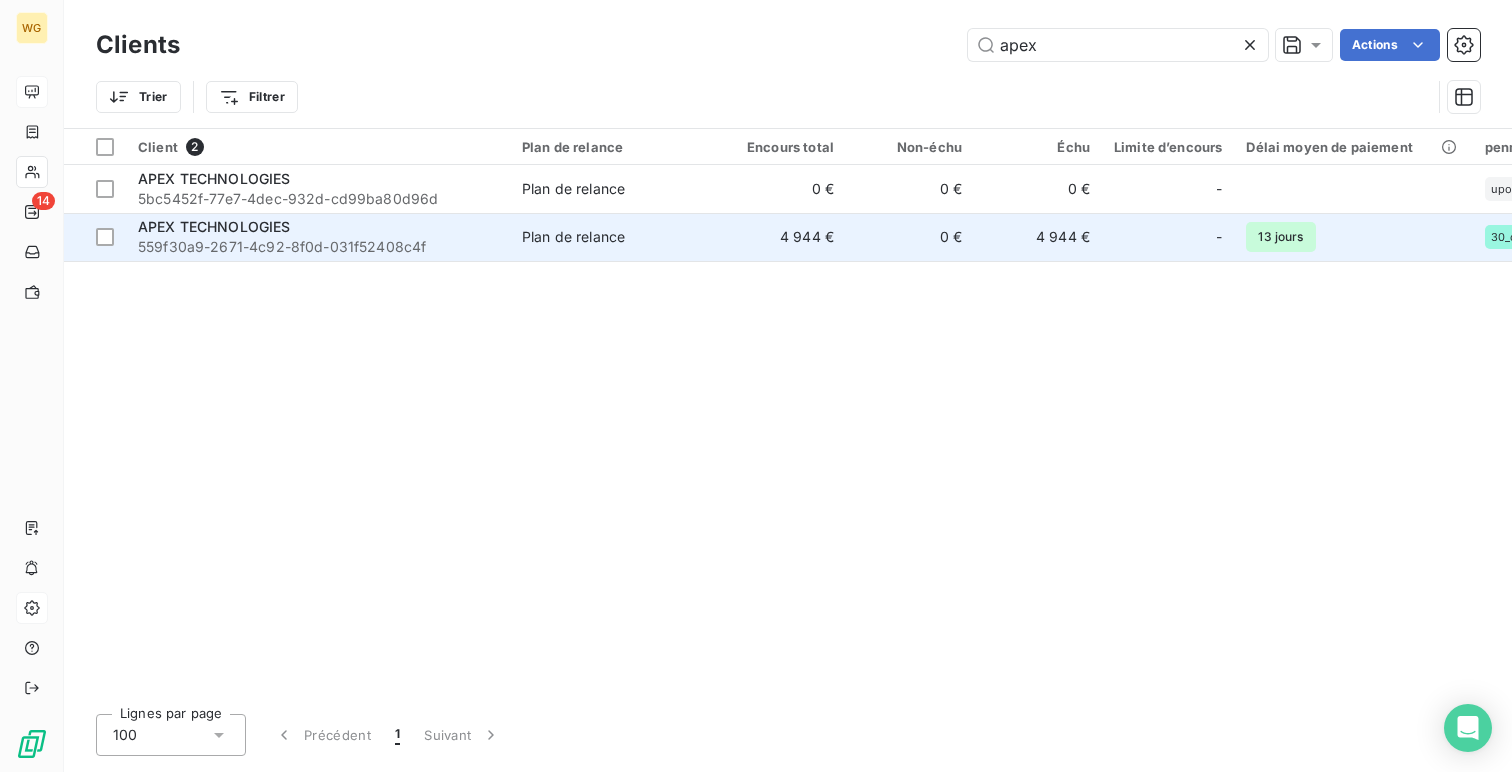 click on "4 944 €" at bounding box center (782, 237) 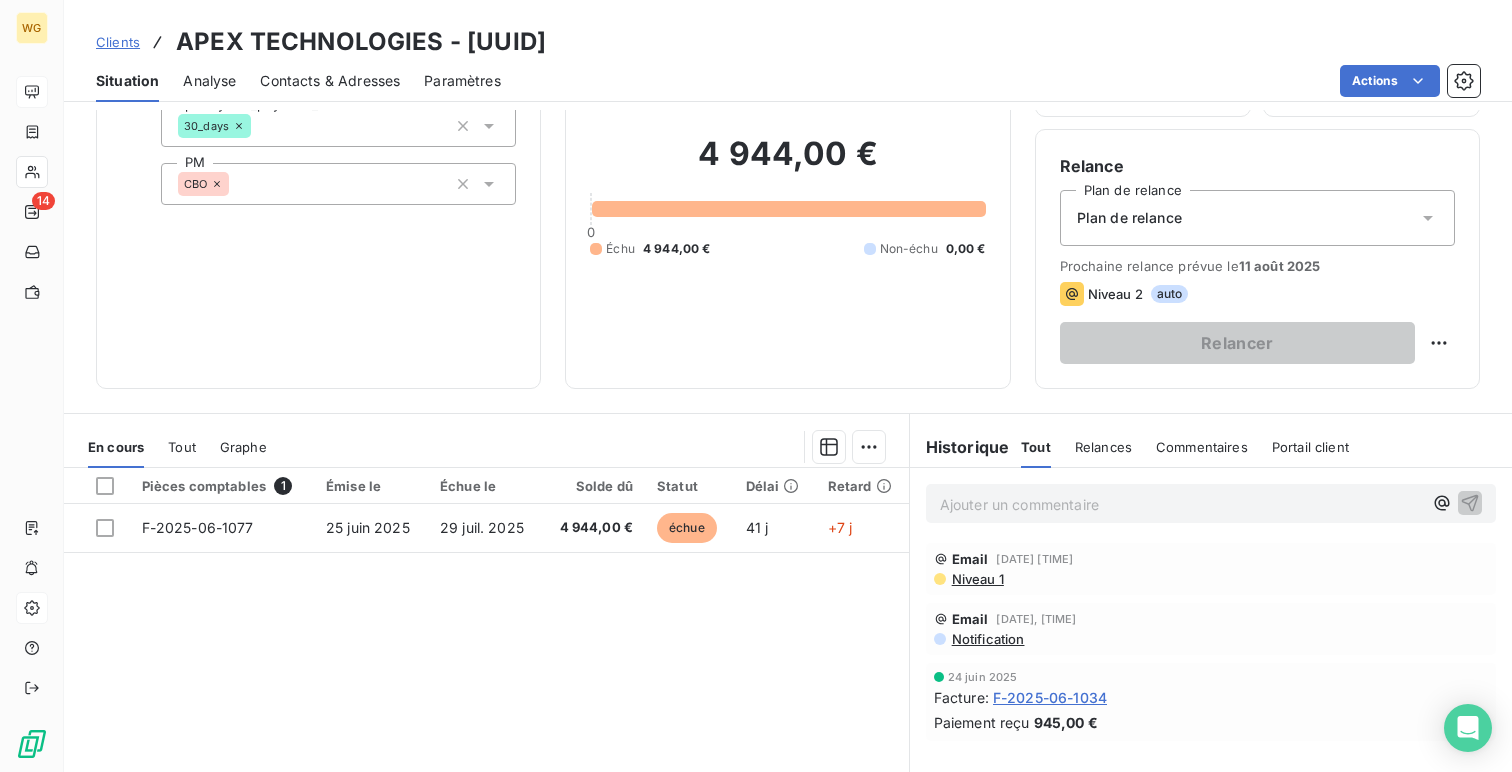 scroll, scrollTop: 0, scrollLeft: 0, axis: both 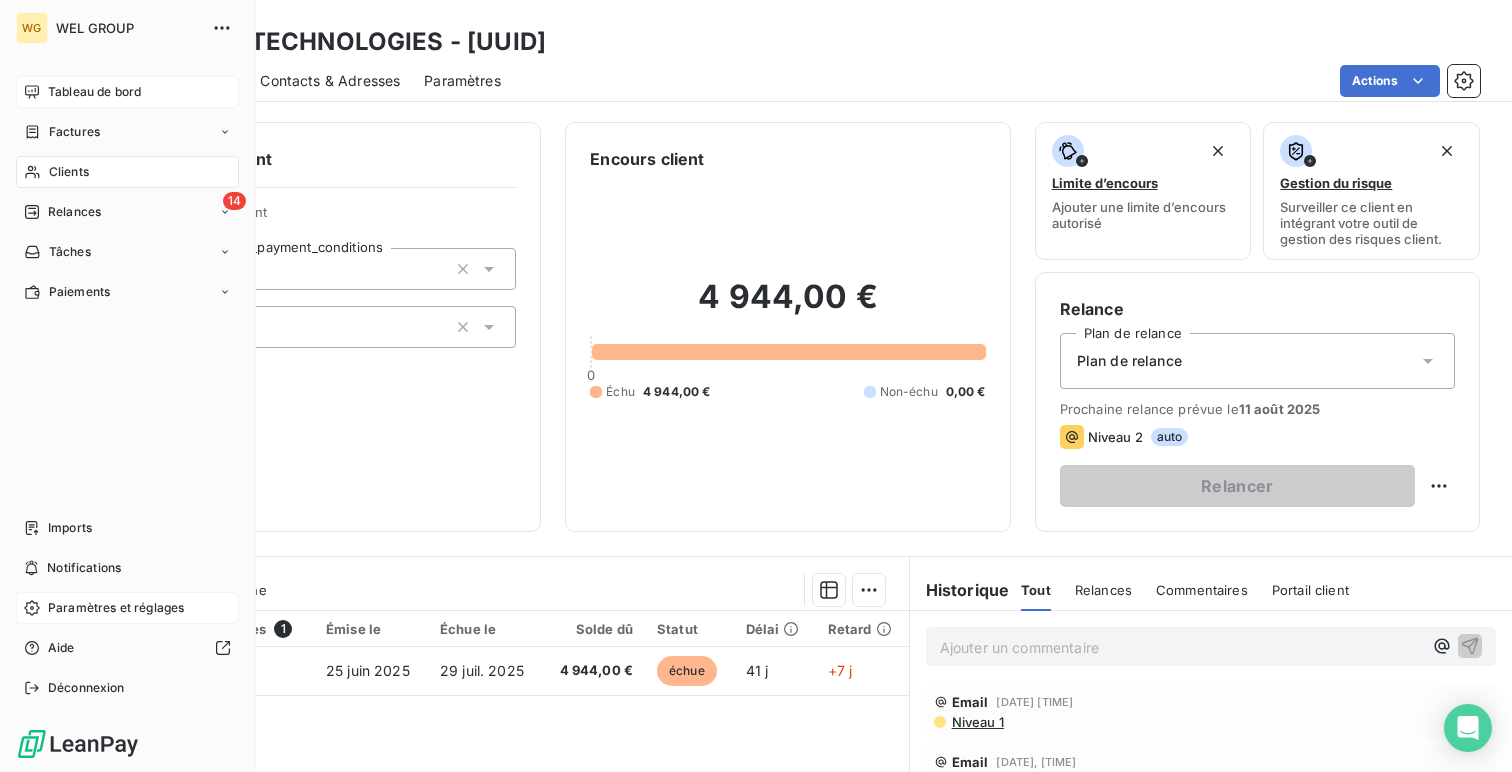 click on "Clients" at bounding box center (69, 172) 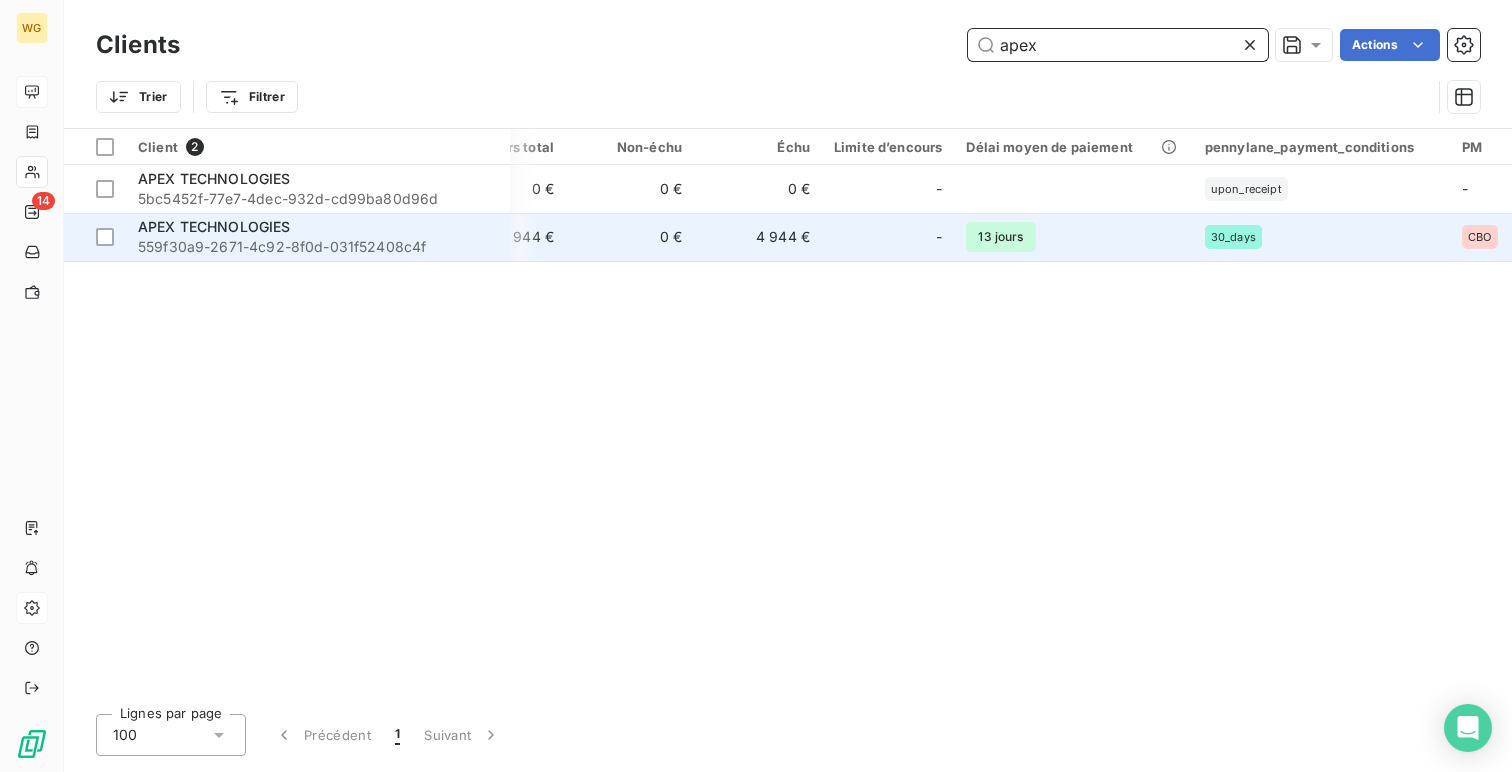scroll, scrollTop: 0, scrollLeft: 0, axis: both 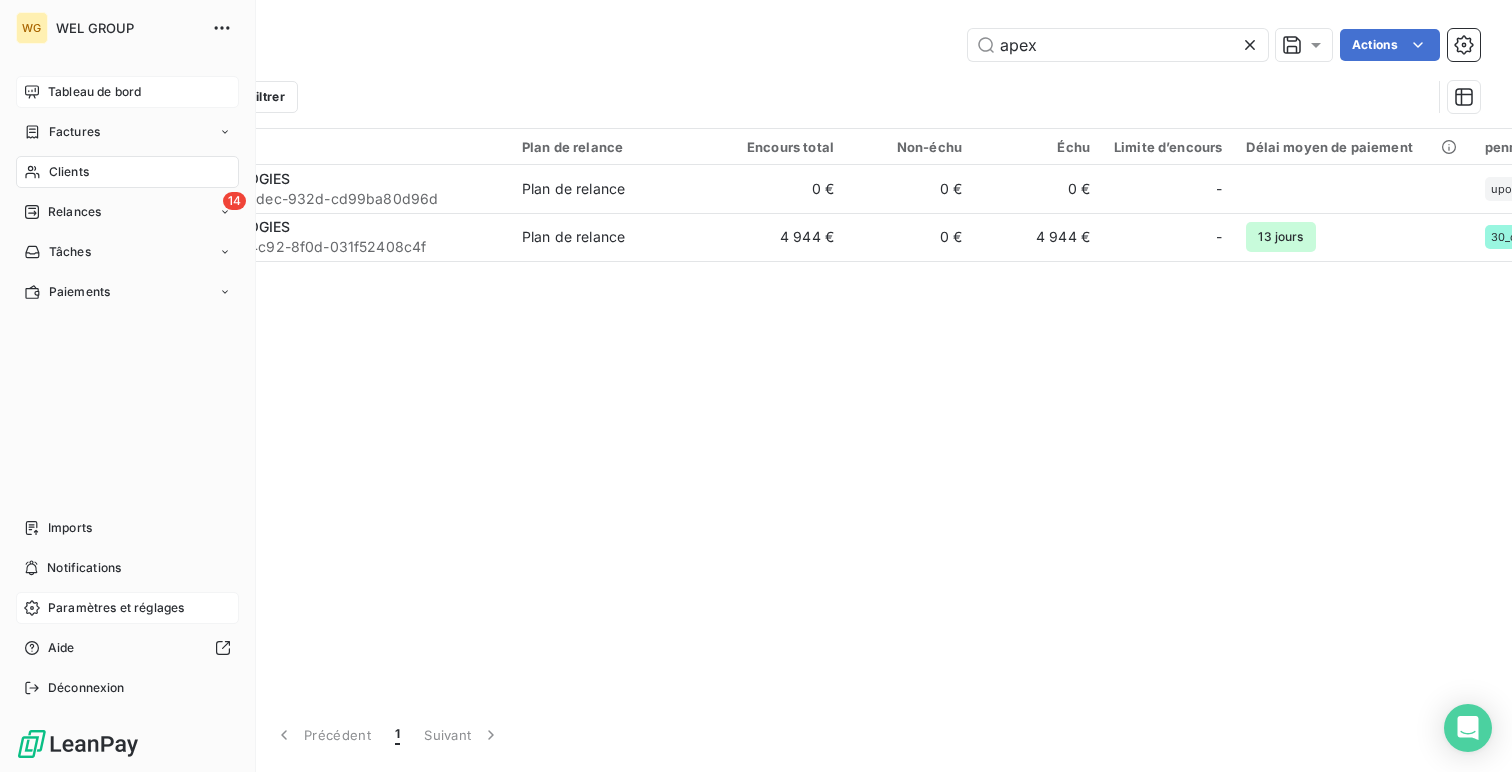 click 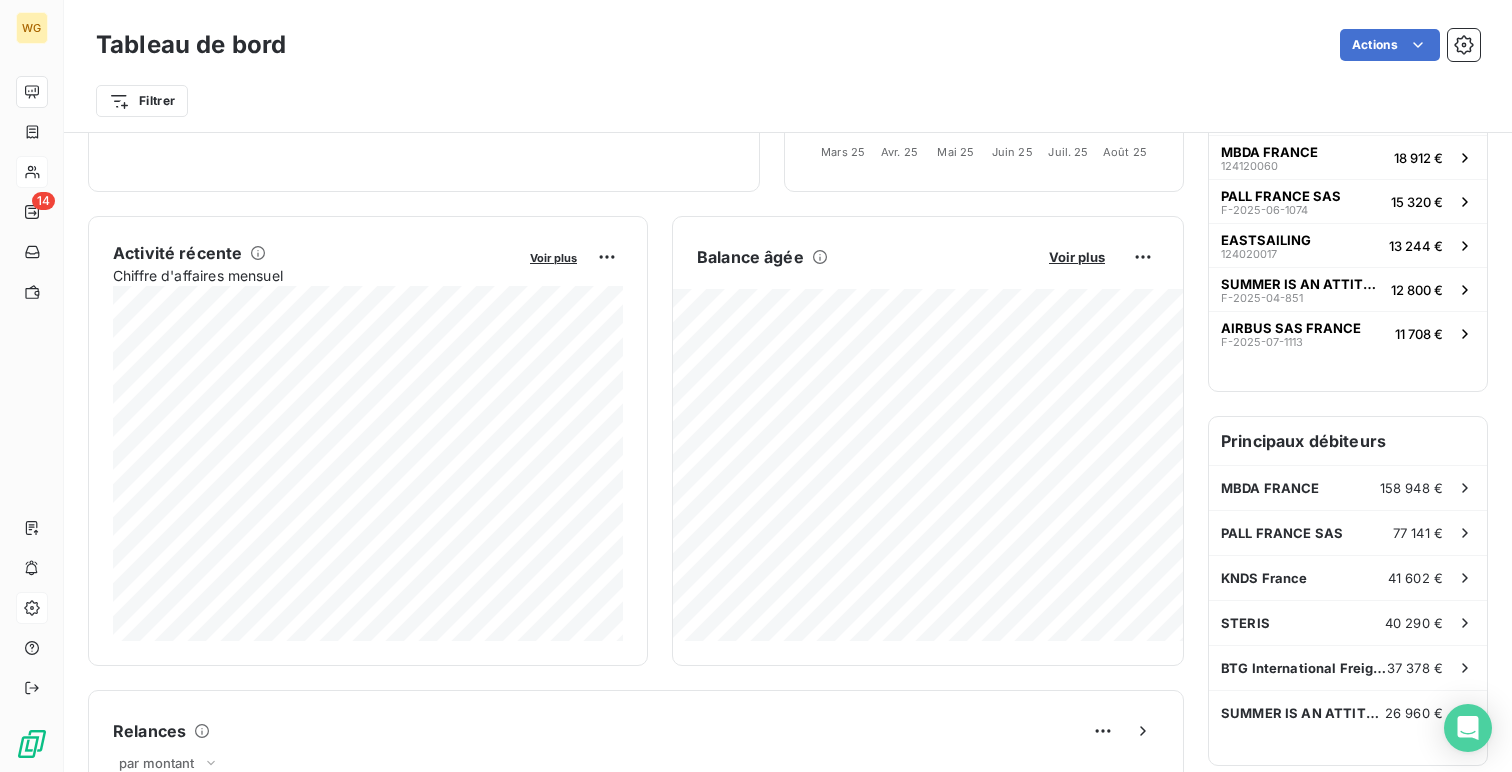 scroll, scrollTop: 0, scrollLeft: 0, axis: both 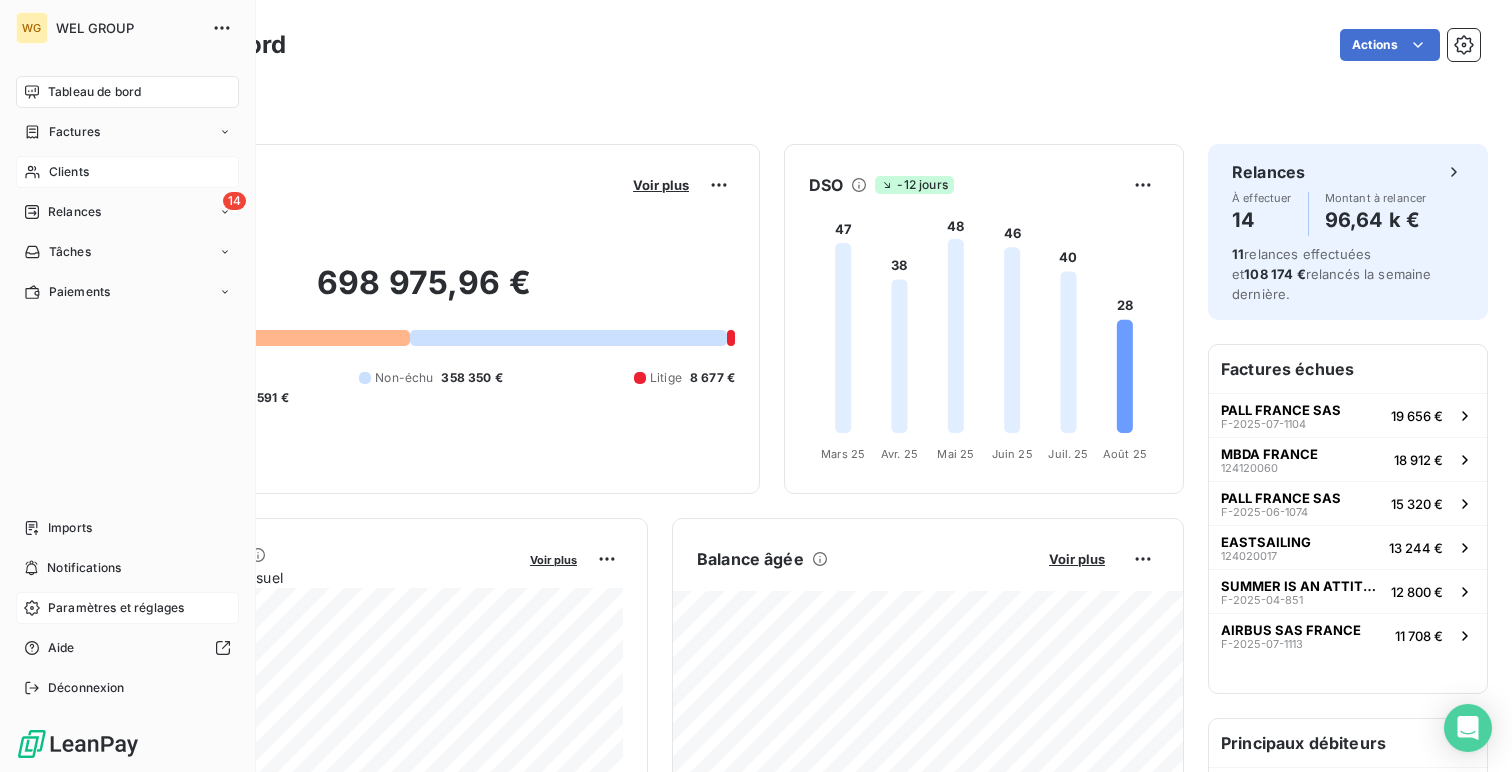 click on "Paramètres et réglages" at bounding box center [127, 608] 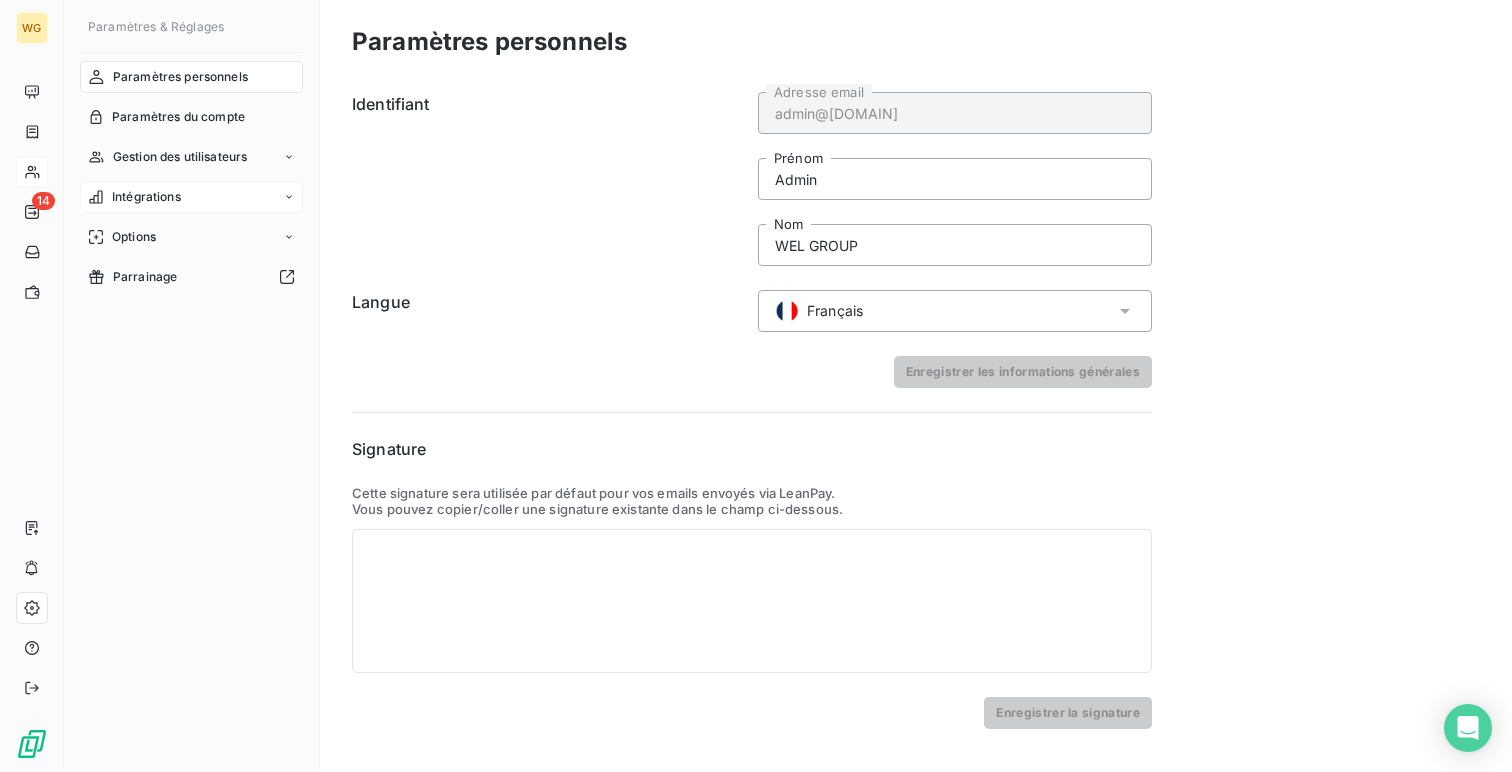 click on "Intégrations" at bounding box center [146, 197] 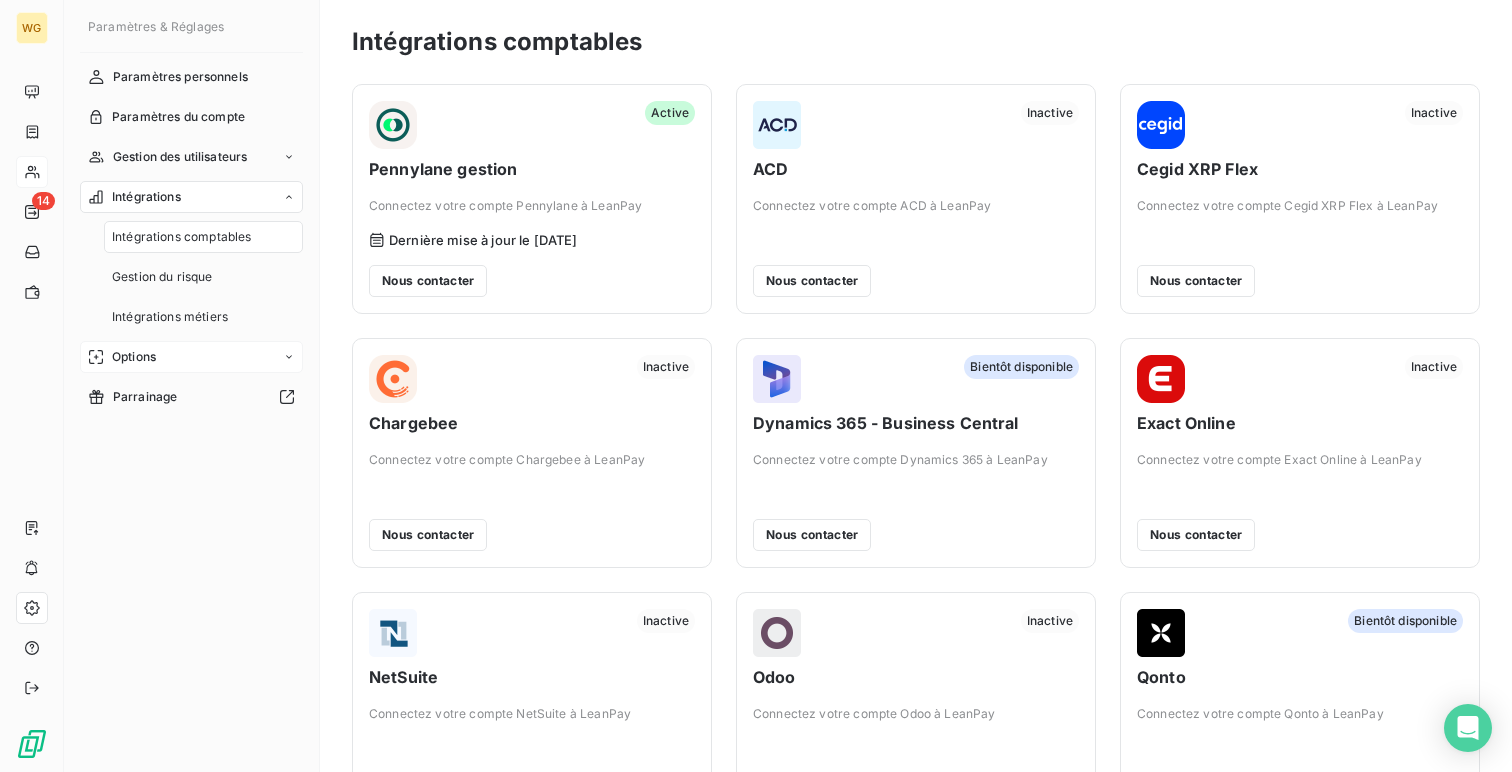 click on "Options" at bounding box center [191, 357] 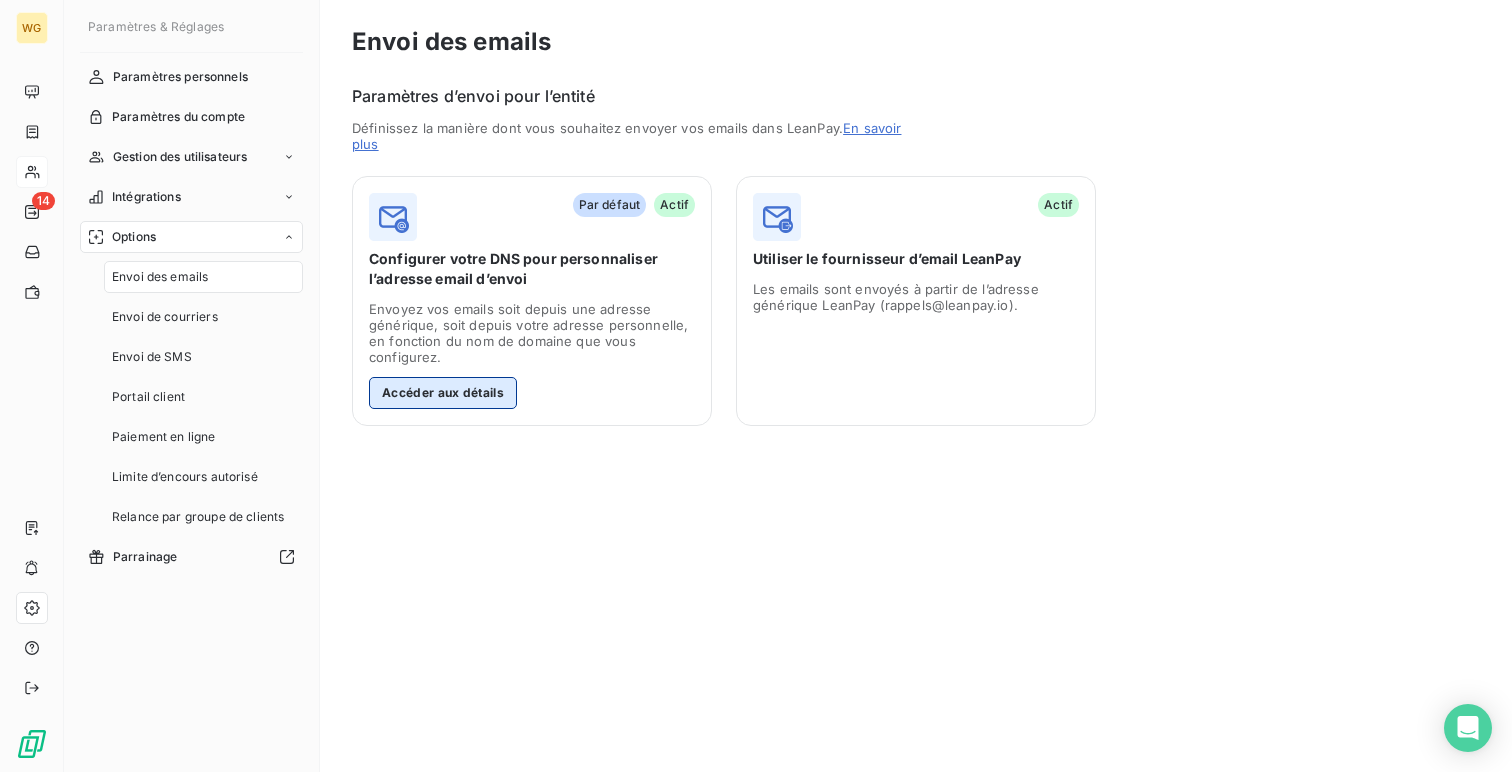 click on "Accéder aux détails" at bounding box center (443, 393) 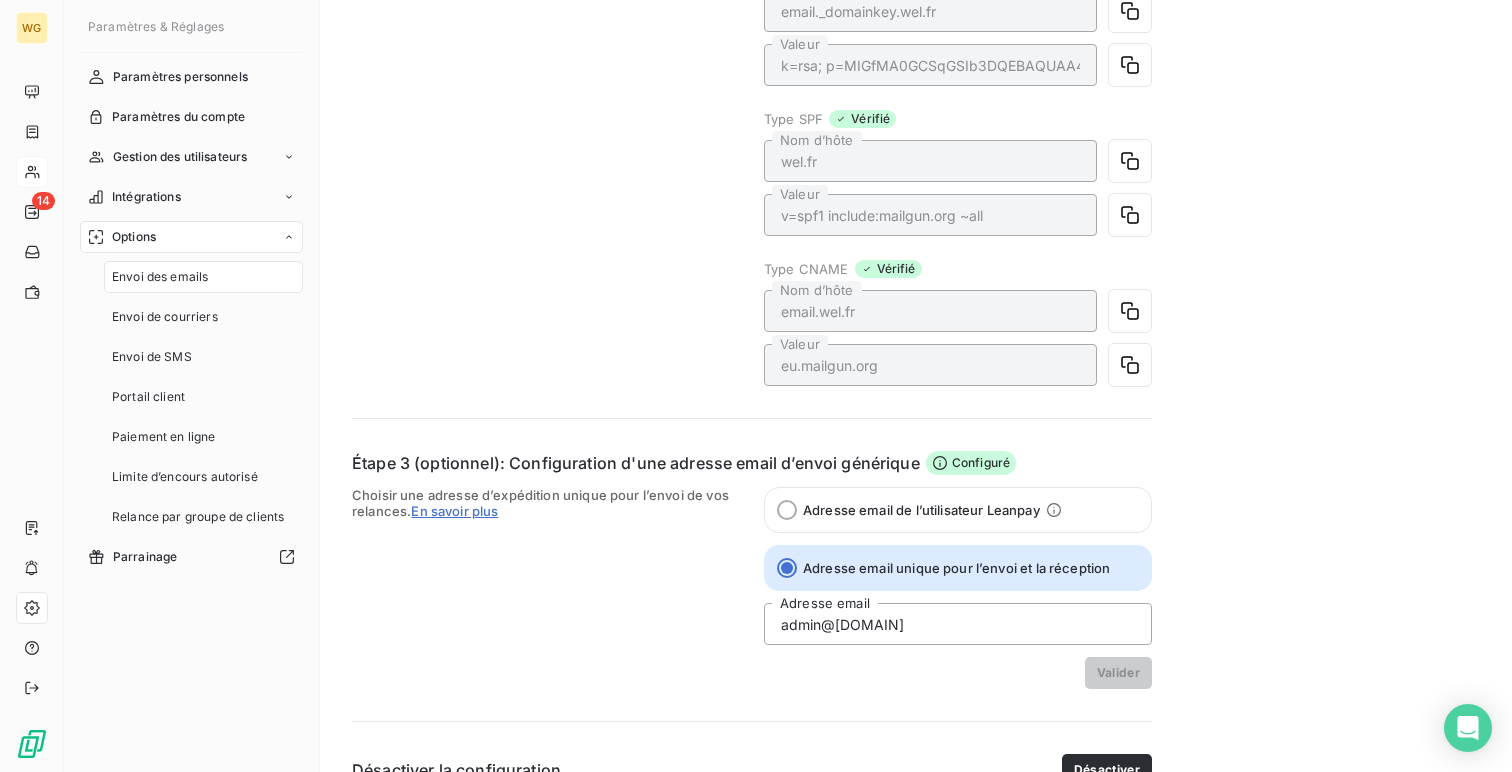 scroll, scrollTop: 599, scrollLeft: 0, axis: vertical 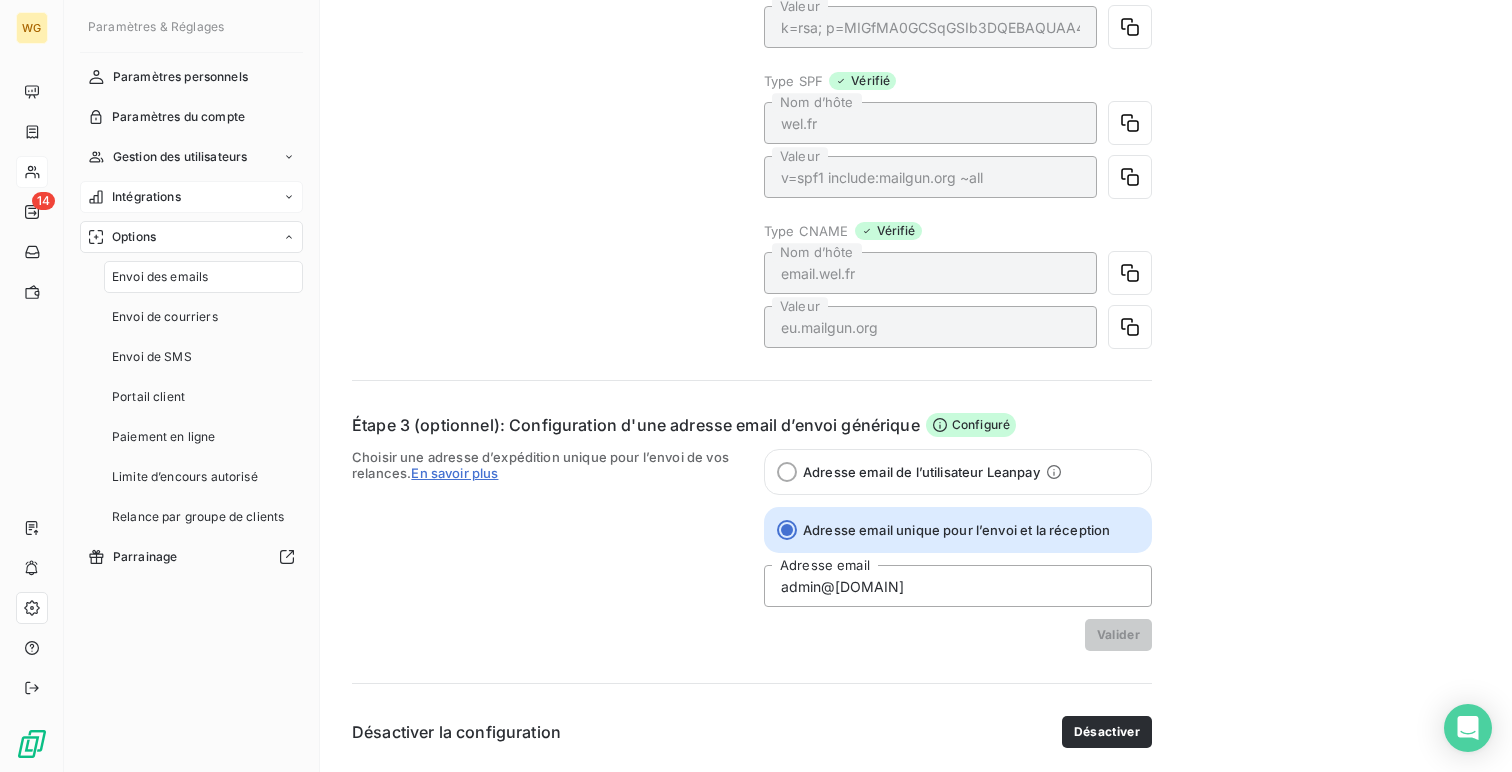 click on "Intégrations" at bounding box center [146, 197] 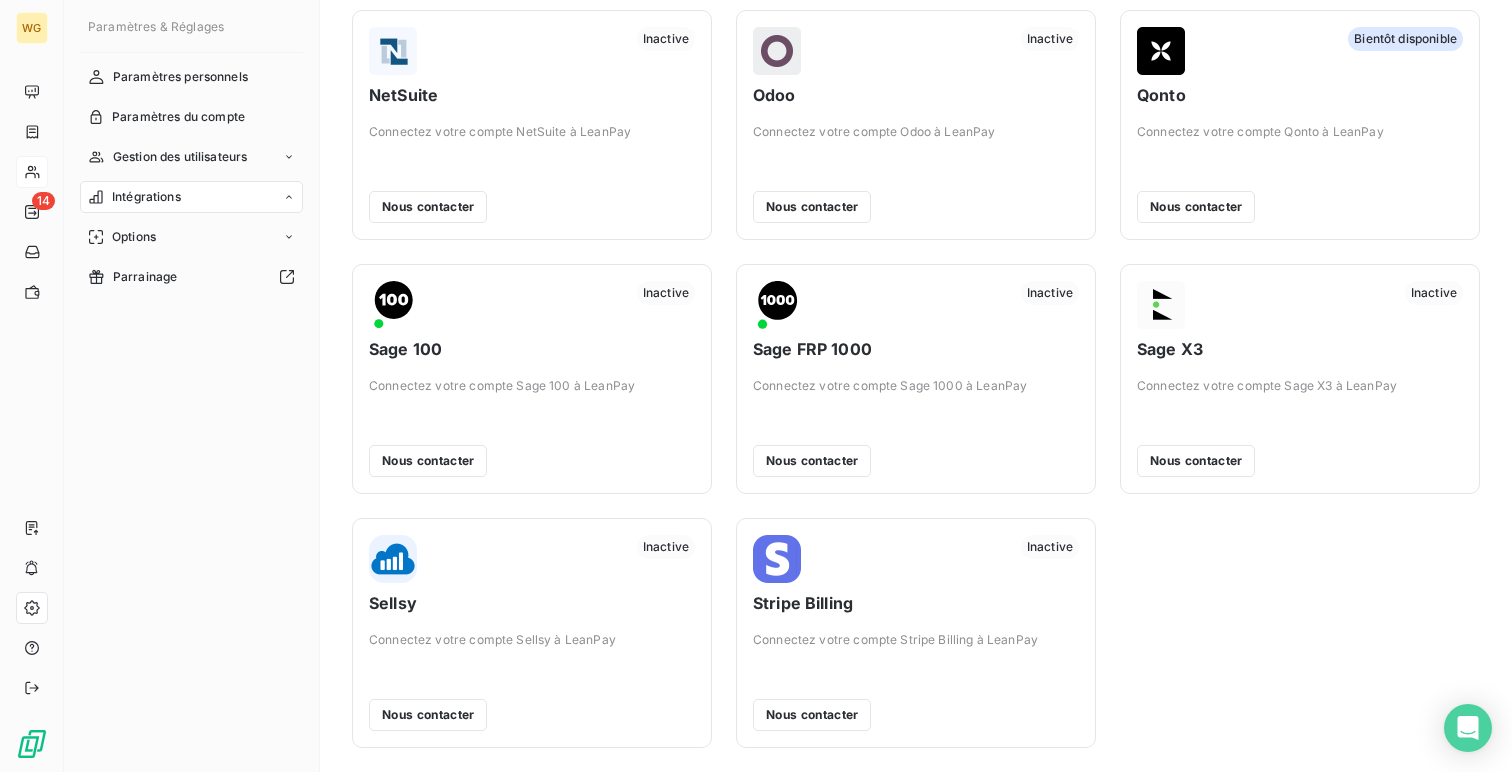 scroll, scrollTop: 582, scrollLeft: 0, axis: vertical 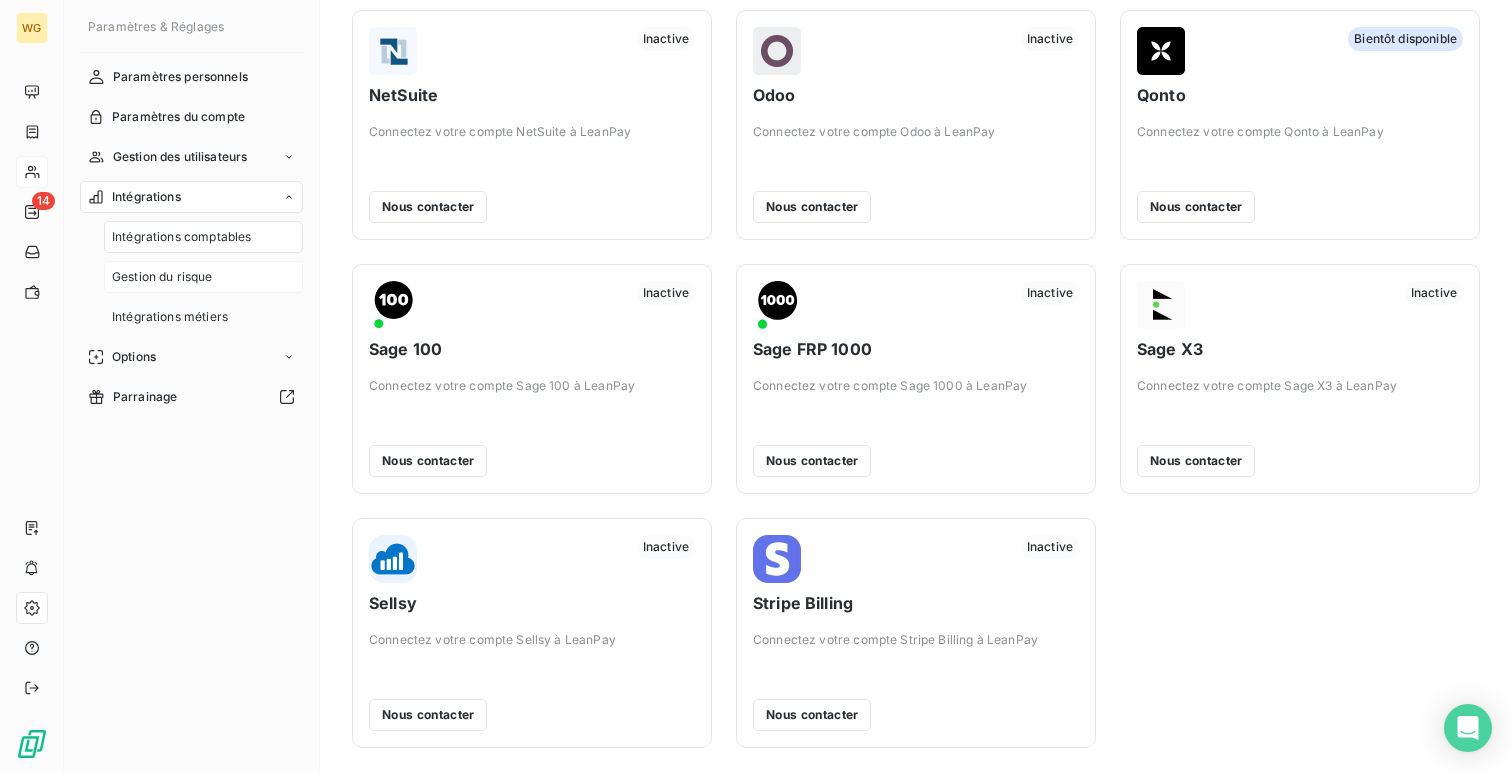 click on "Gestion du risque" at bounding box center [162, 277] 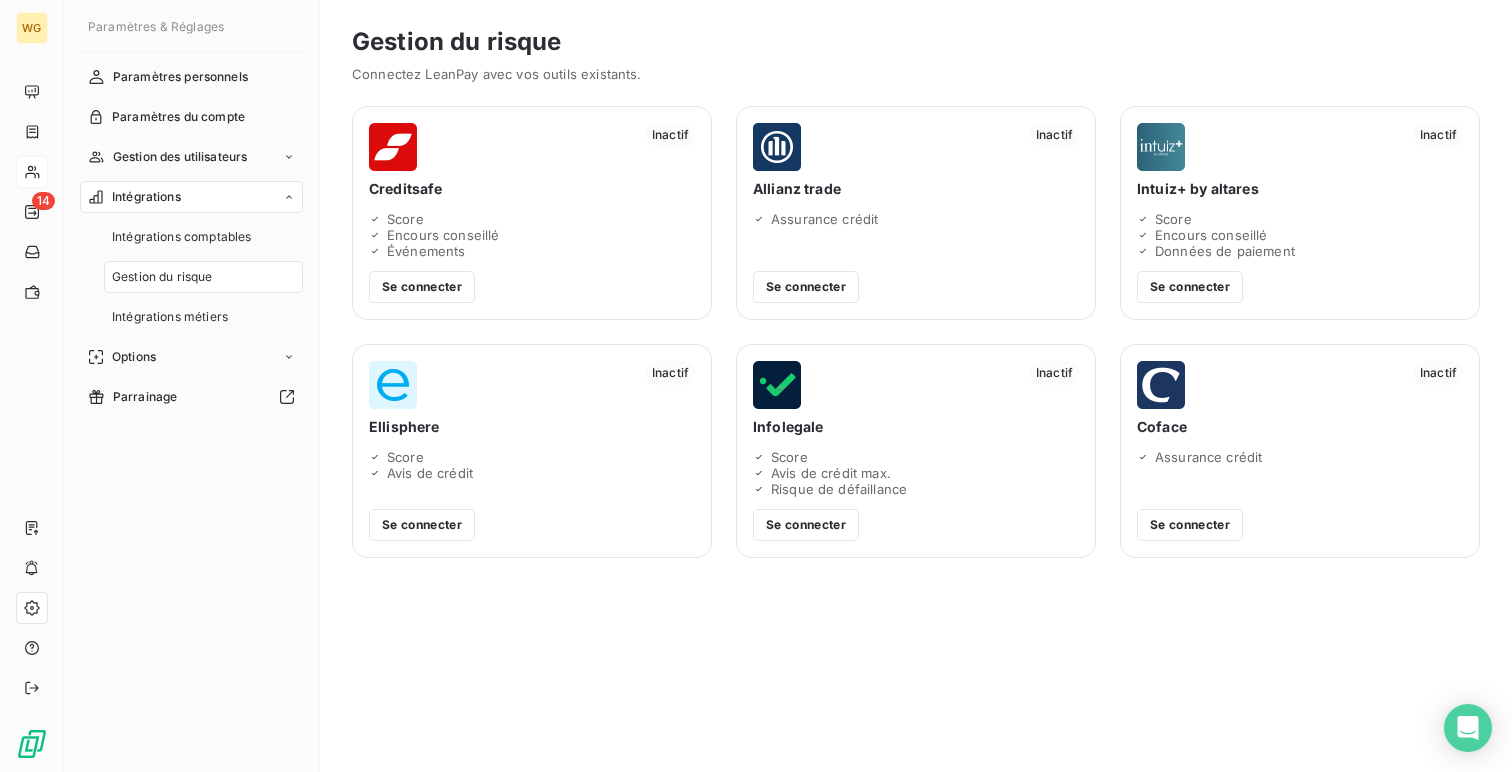 scroll, scrollTop: 0, scrollLeft: 0, axis: both 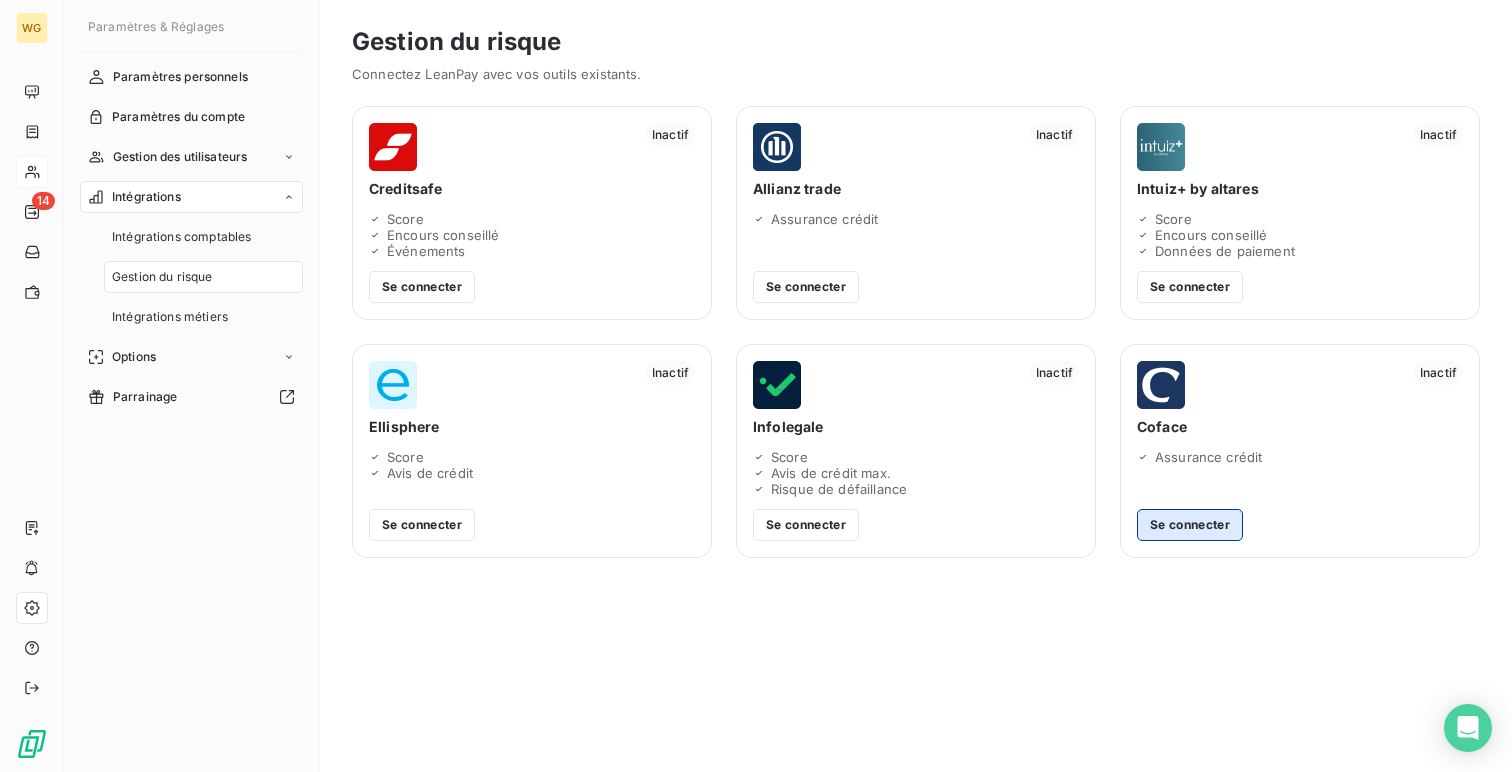 click on "Se connecter" at bounding box center (1190, 525) 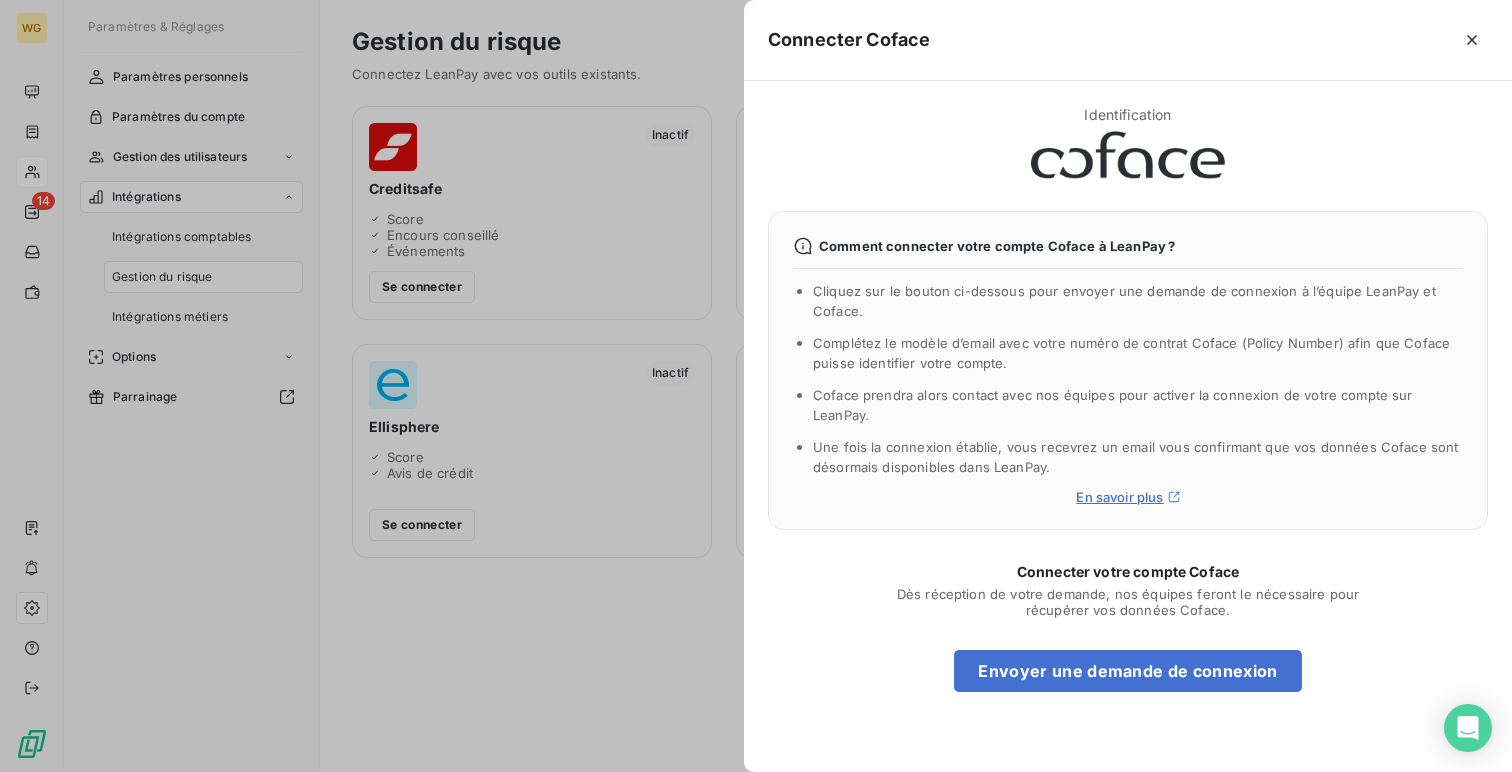 click on "Cliquez sur le bouton ci-dessous pour envoyer une demande de connexion à l’équipe LeanPay et Coface." at bounding box center (1124, 301) 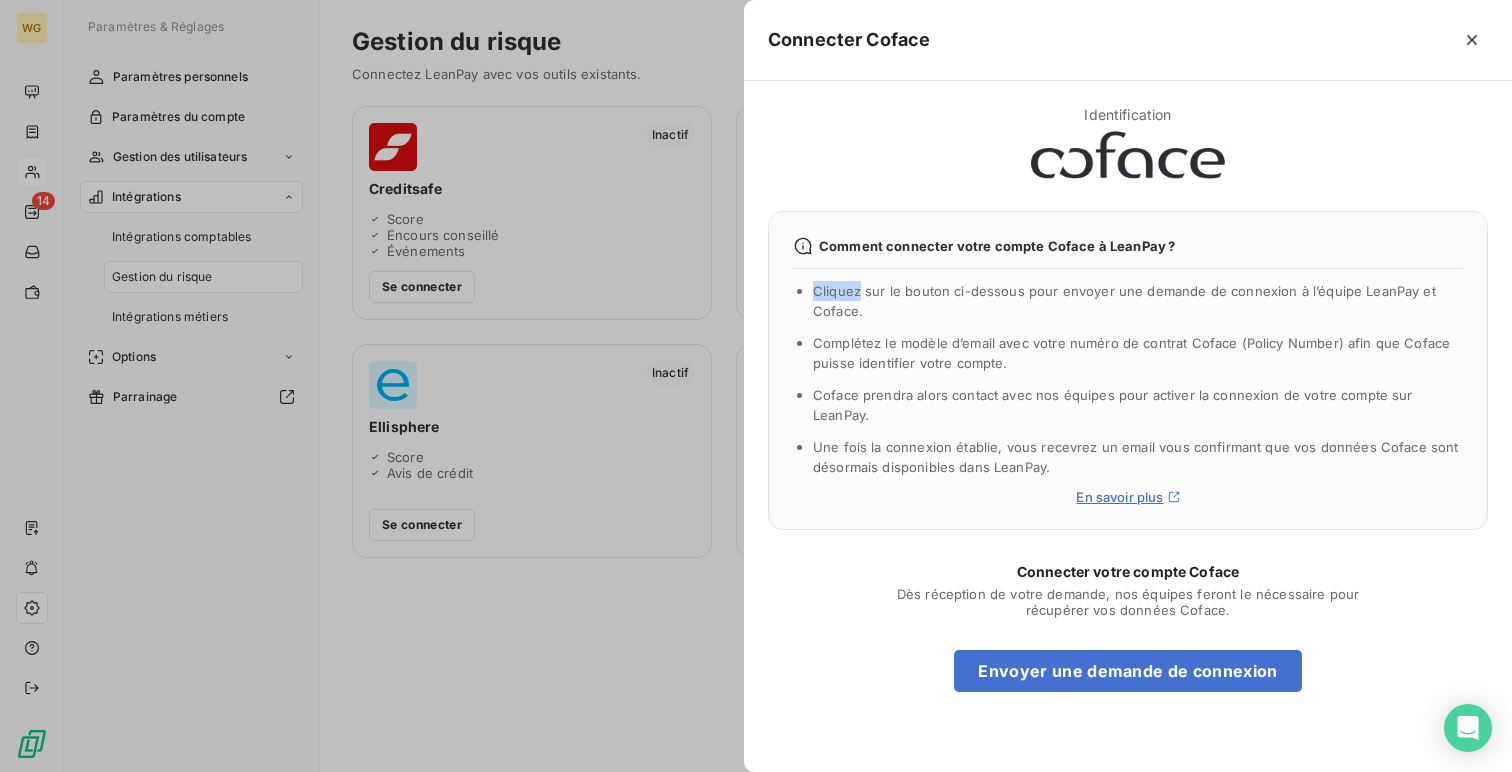 click on "Cliquez sur le bouton ci-dessous pour envoyer une demande de connexion à l’équipe LeanPay et Coface." at bounding box center [1124, 301] 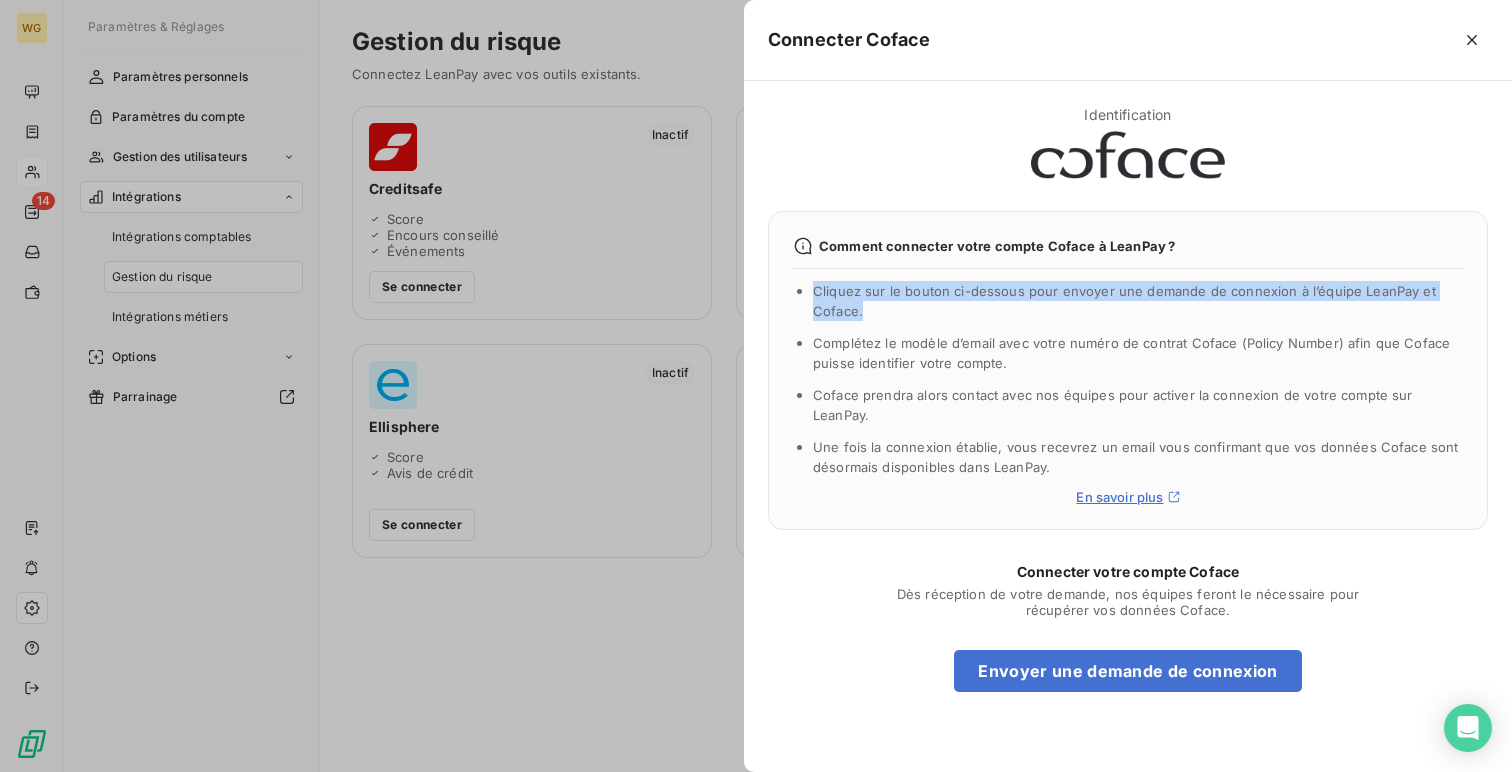 click on "Complétez le modèle d’email avec votre numéro de contrat Coface (Policy Number) afin que Coface puisse identifier votre compte." at bounding box center (1131, 353) 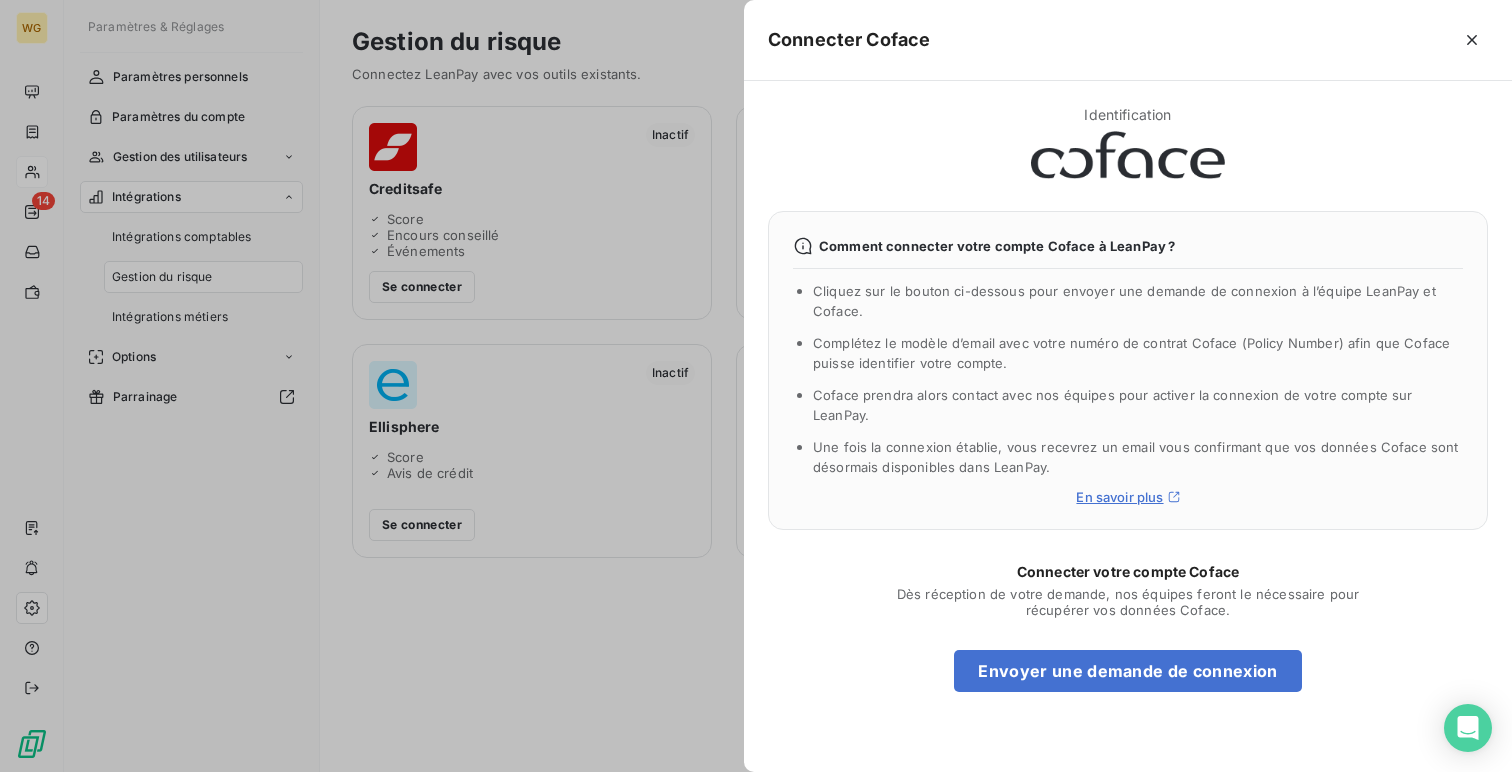 click on "Complétez le modèle d’email avec votre numéro de contrat Coface (Policy Number) afin que Coface puisse identifier votre compte." at bounding box center (1131, 353) 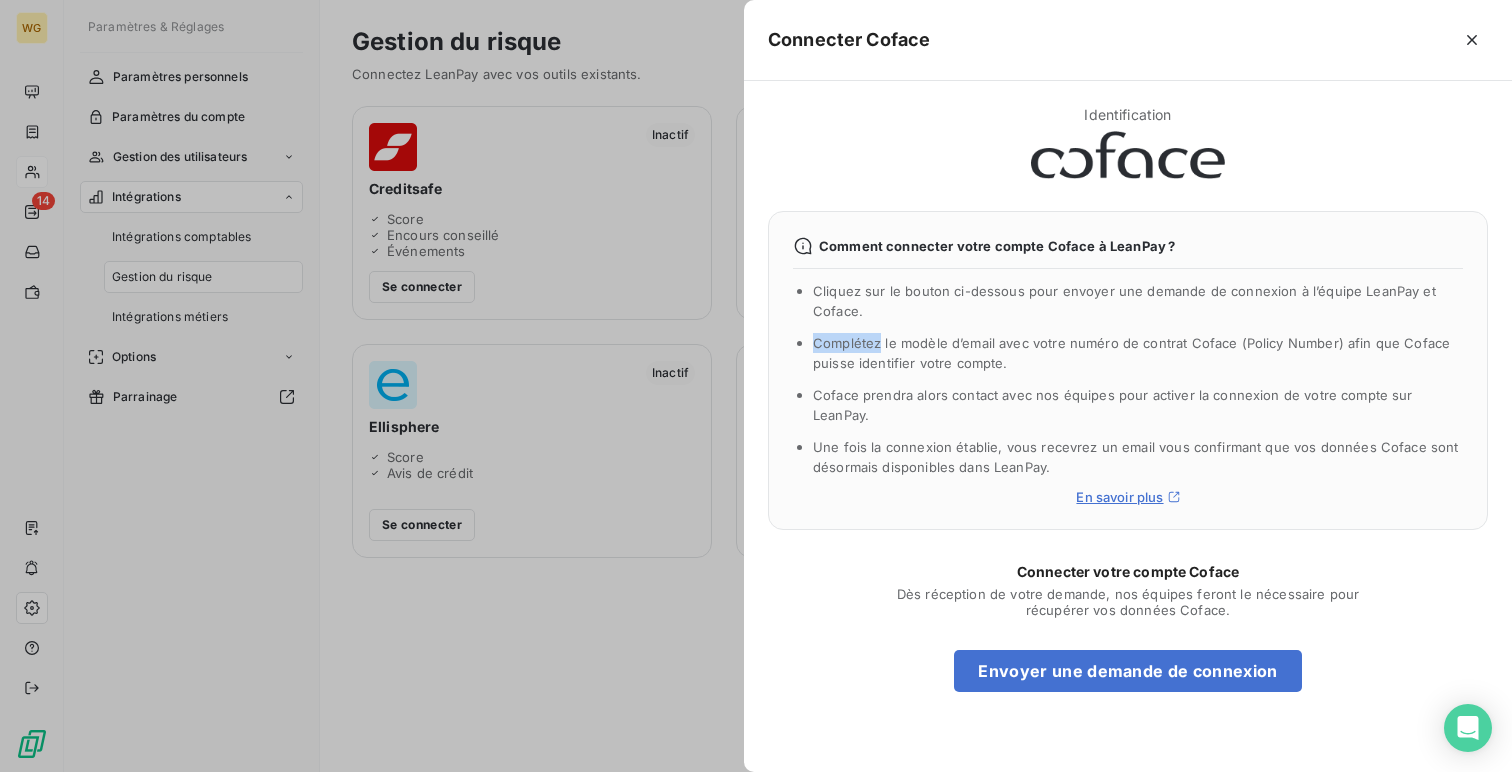 click on "Complétez le modèle d’email avec votre numéro de contrat Coface (Policy Number) afin que Coface puisse identifier votre compte." at bounding box center [1131, 353] 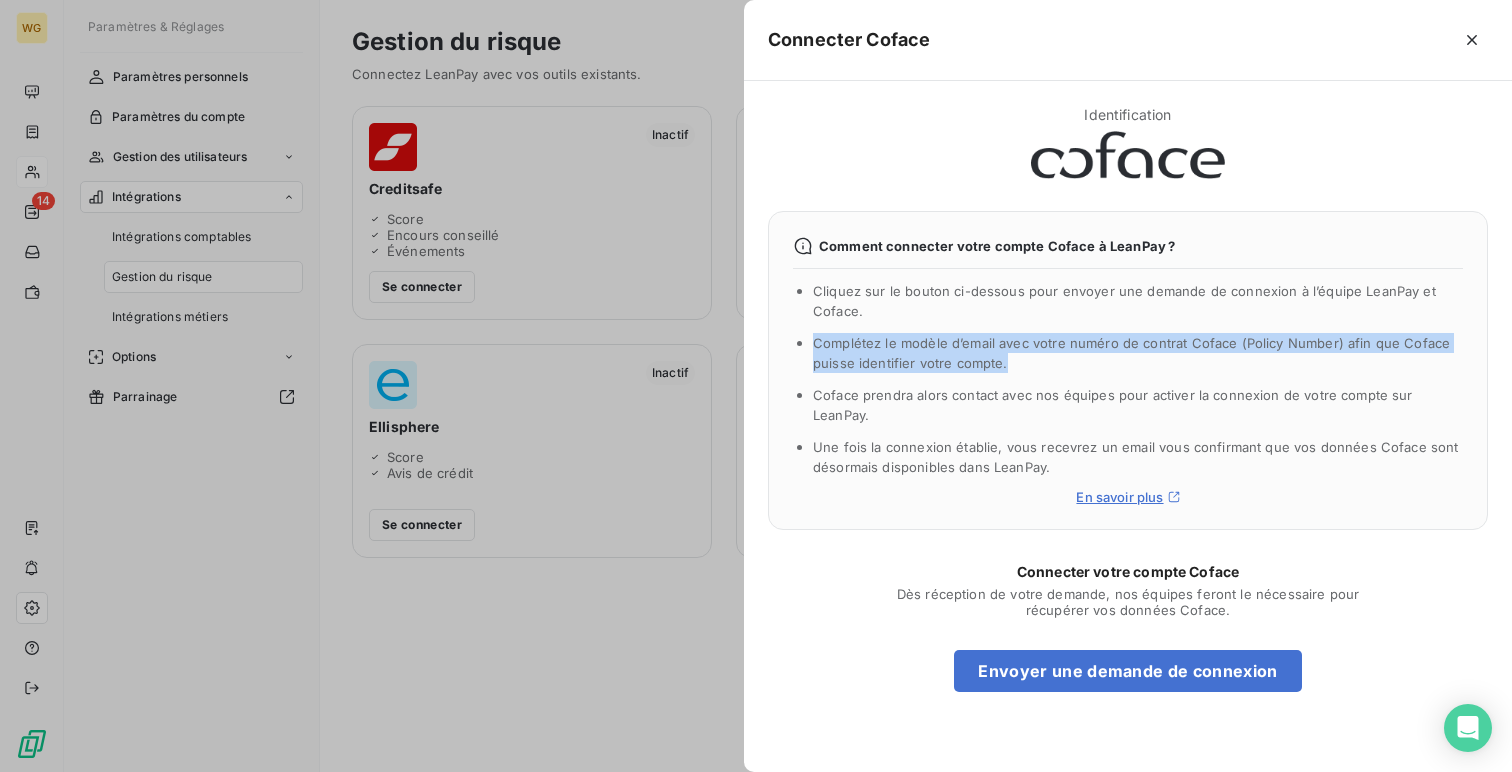 click at bounding box center [756, 386] 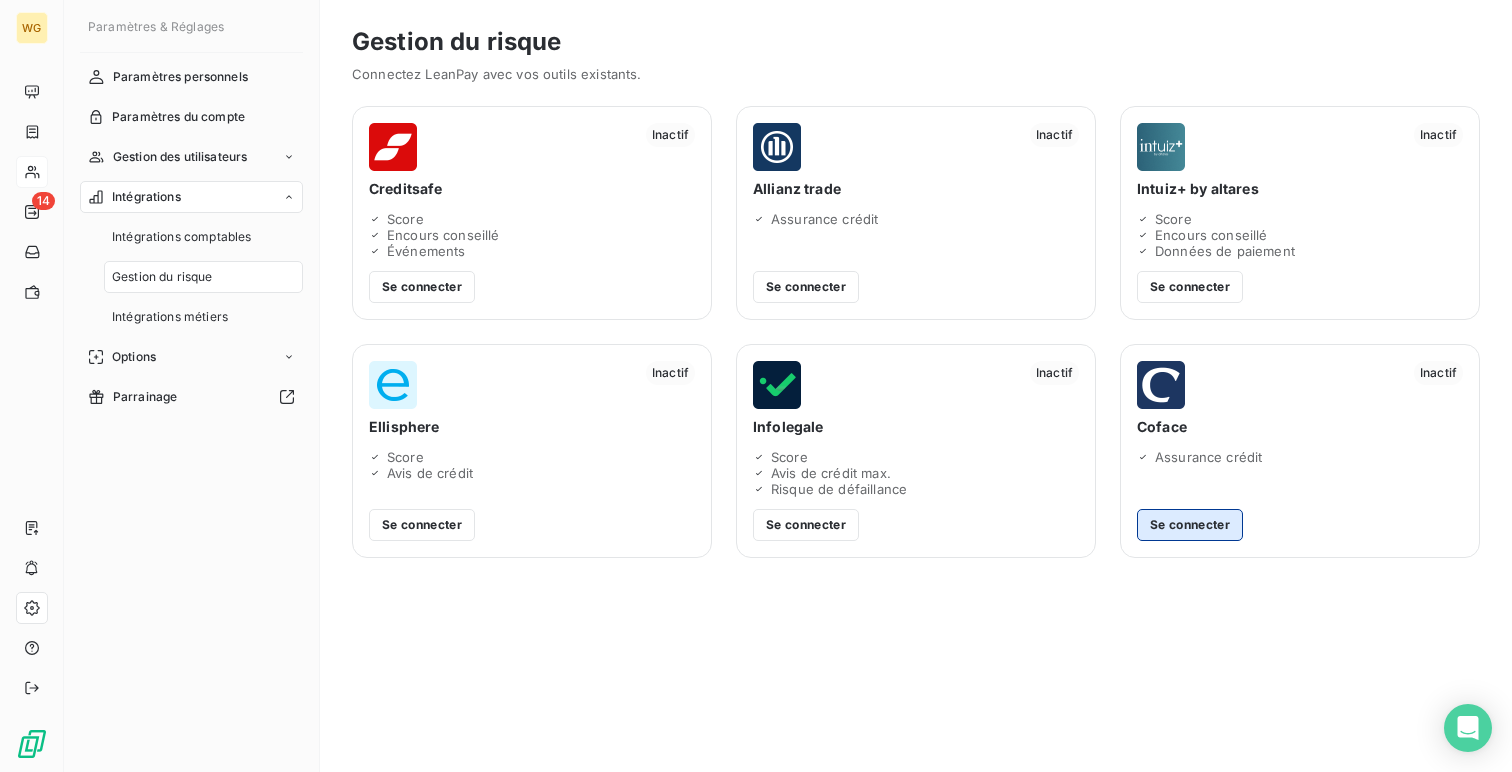 click on "Se connecter" at bounding box center (1190, 525) 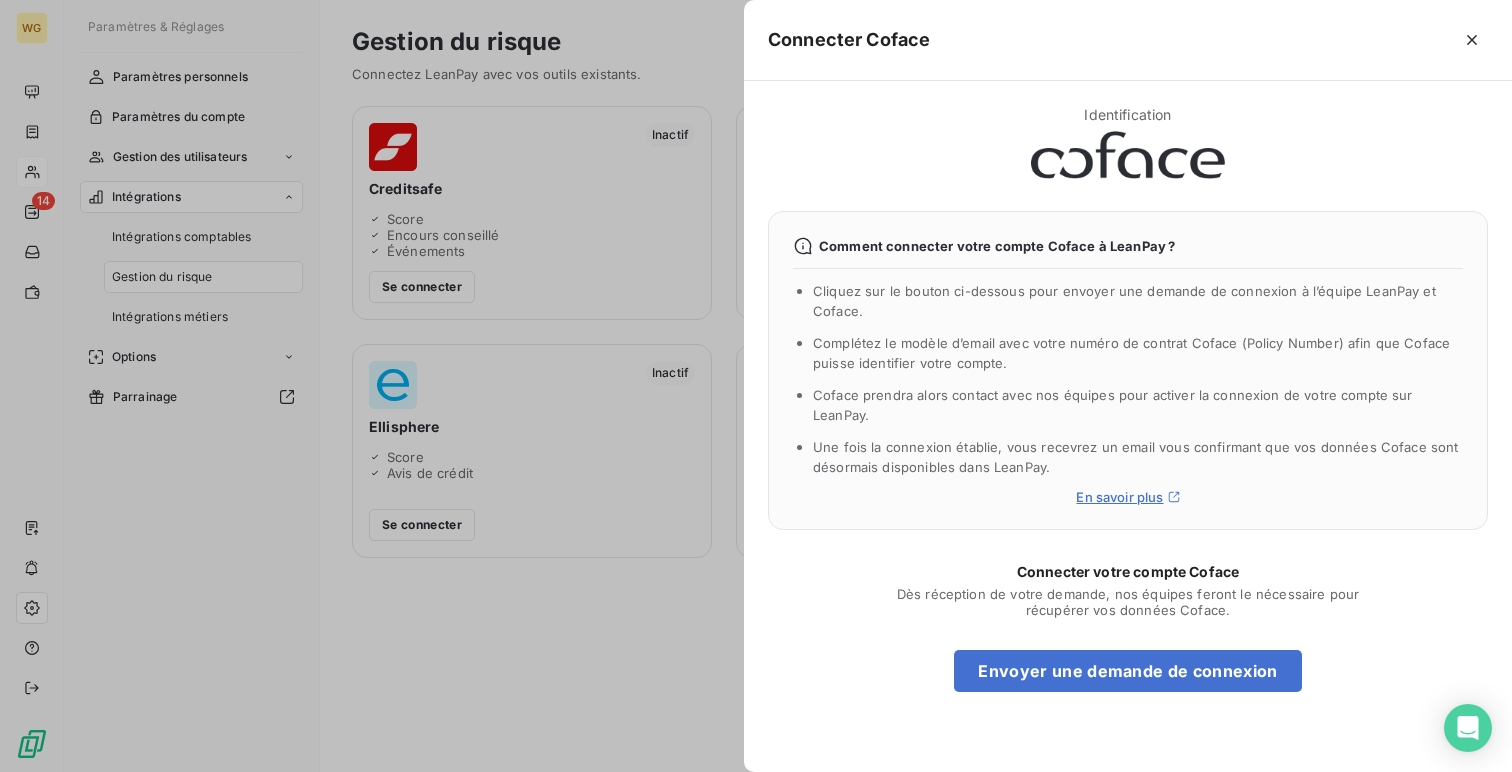 click on "Complétez le modèle d’email avec votre numéro de contrat Coface (Policy Number) afin que Coface puisse identifier votre compte." at bounding box center [1131, 353] 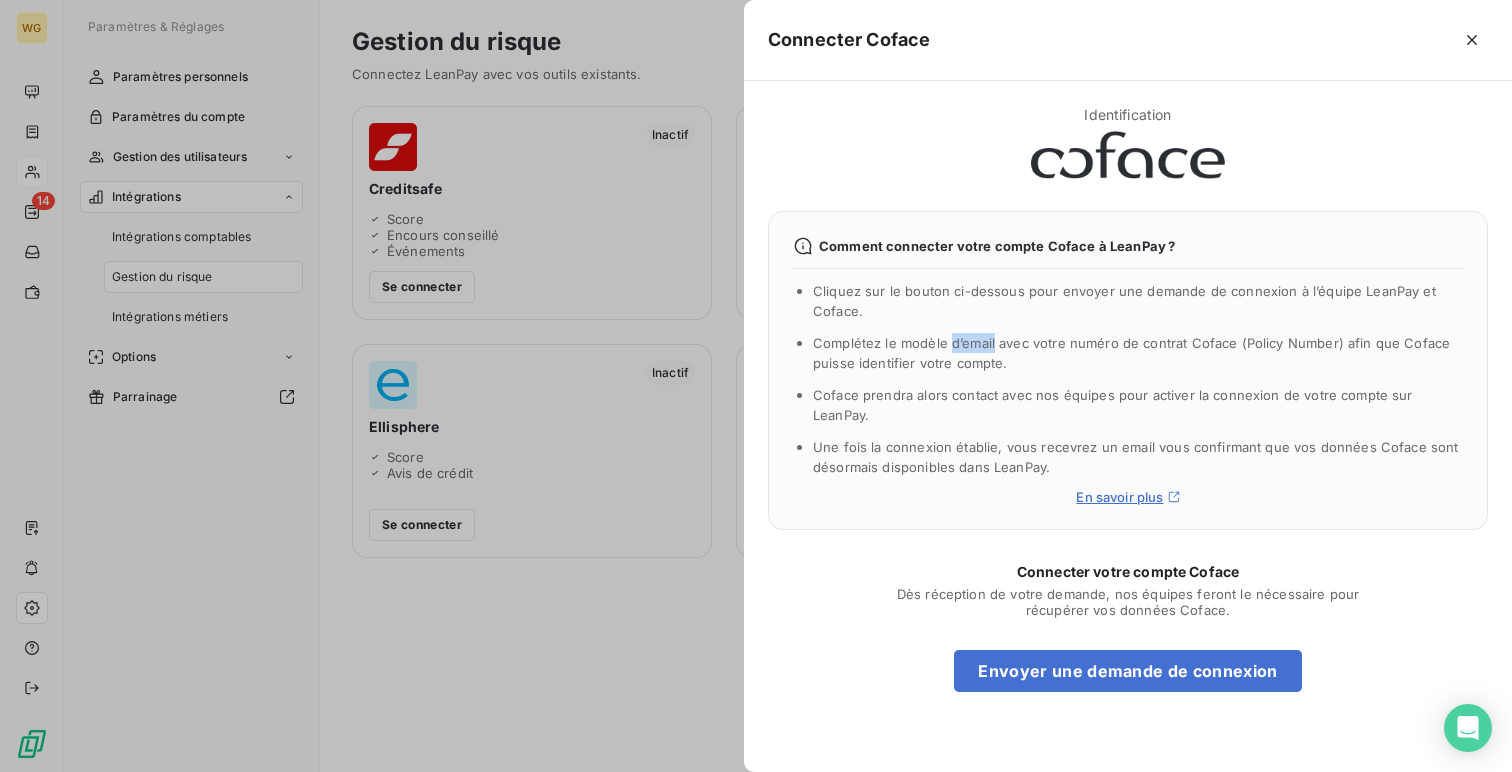 click on "Complétez le modèle d’email avec votre numéro de contrat Coface (Policy Number) afin que Coface puisse identifier votre compte." at bounding box center (1131, 353) 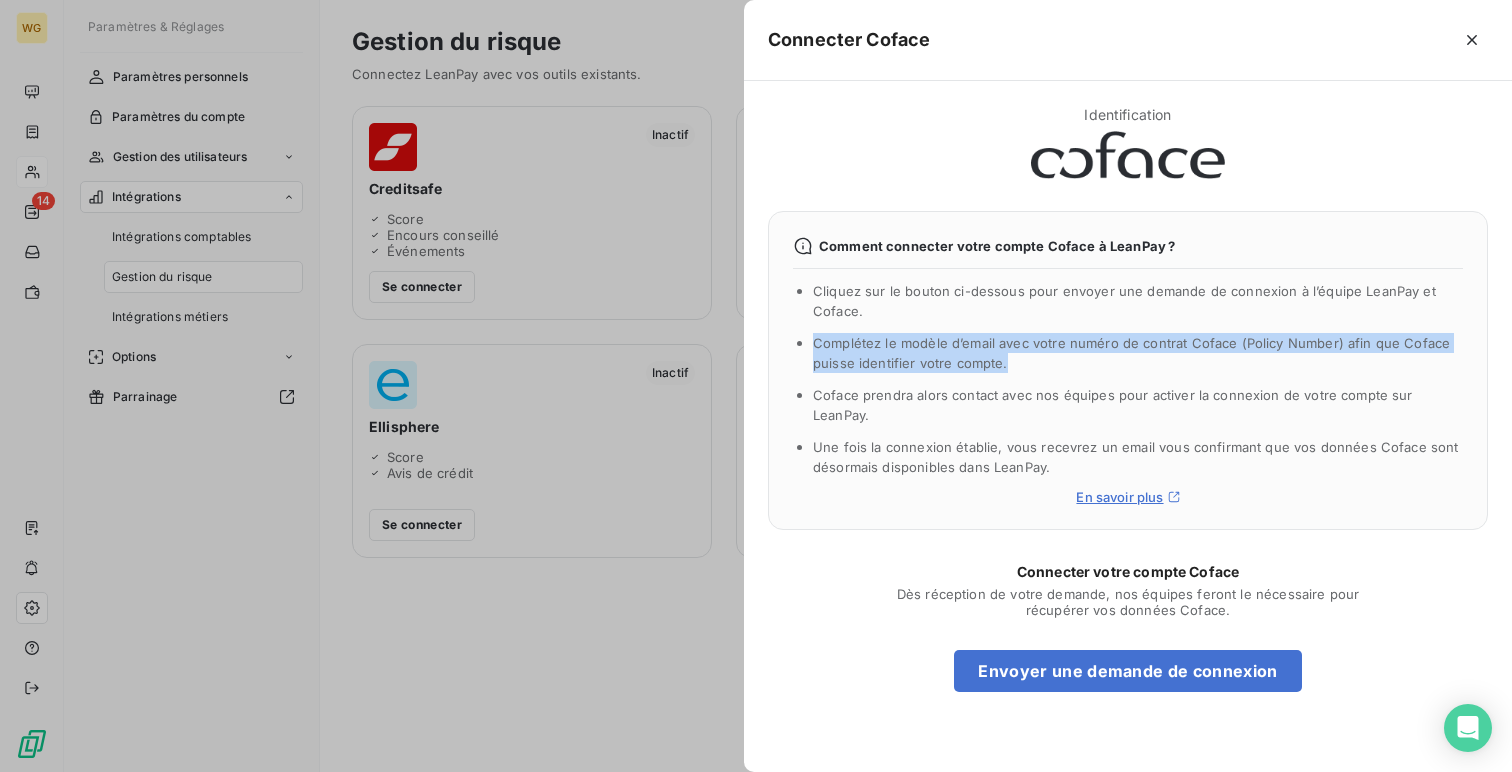 click on "Coface prendra alors contact avec nos équipes pour activer la connexion de votre compte sur LeanPay." at bounding box center (1113, 405) 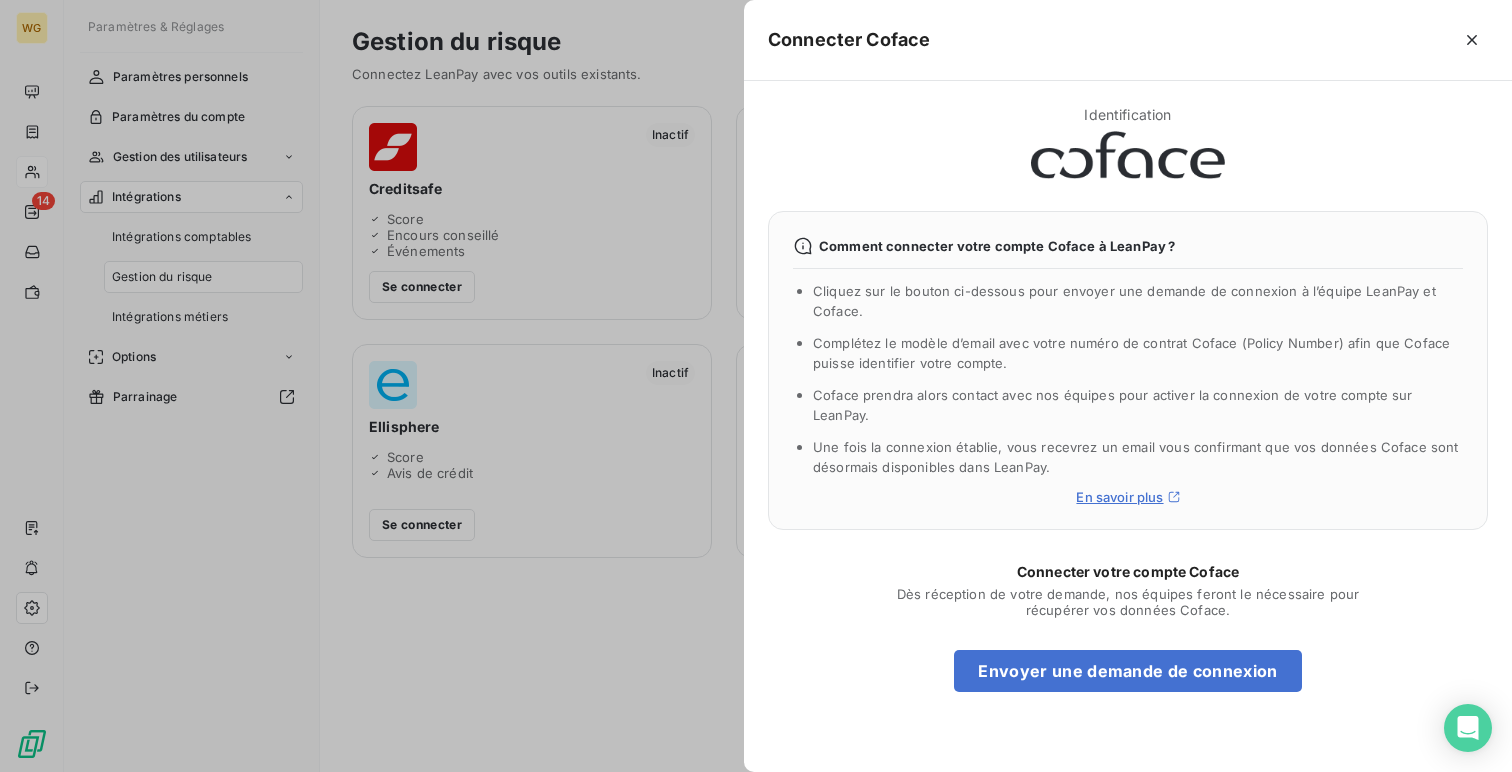 click on "Coface prendra alors contact avec nos équipes pour activer la connexion de votre compte sur LeanPay." at bounding box center [1113, 405] 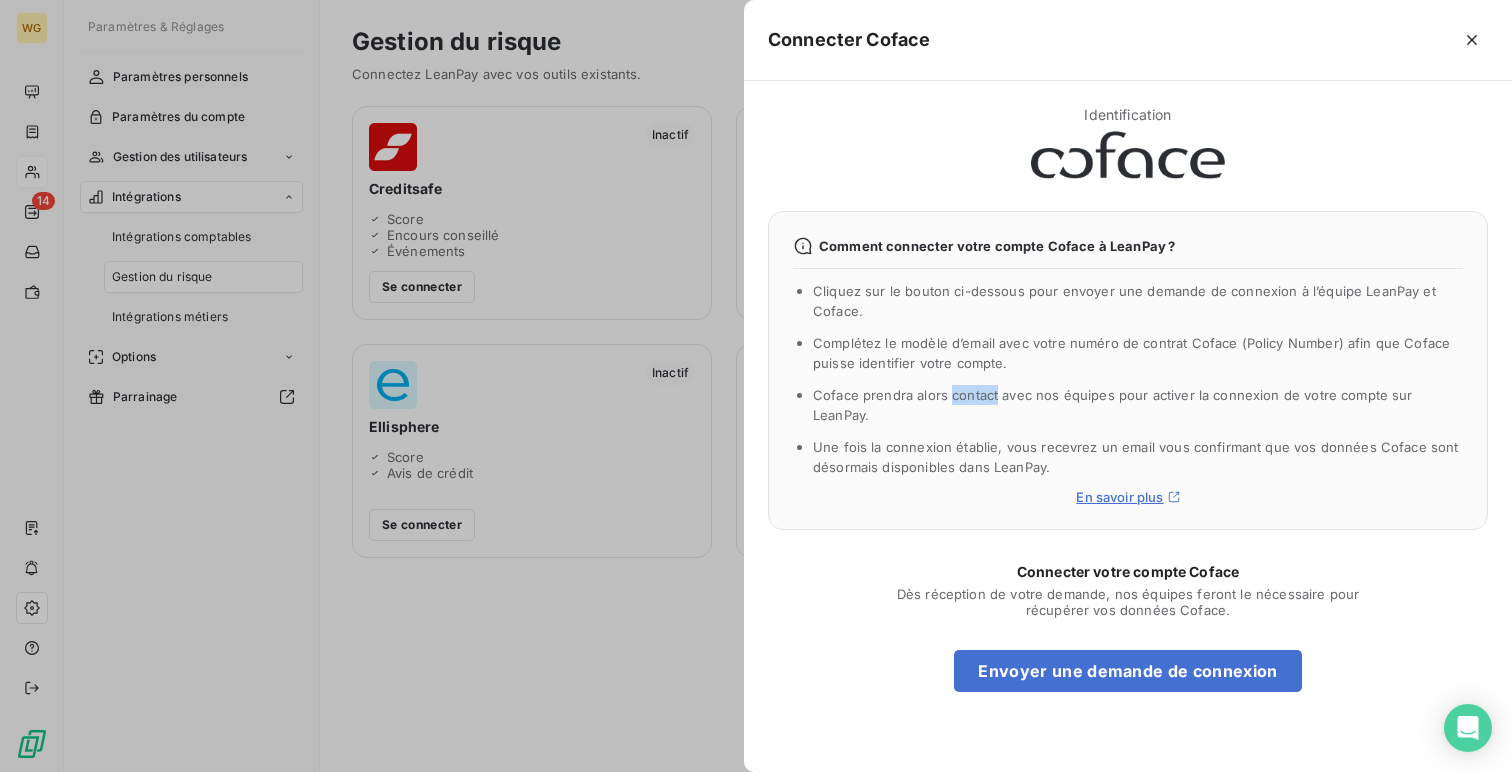 click on "Coface prendra alors contact avec nos équipes pour activer la connexion de votre compte sur LeanPay." at bounding box center (1113, 405) 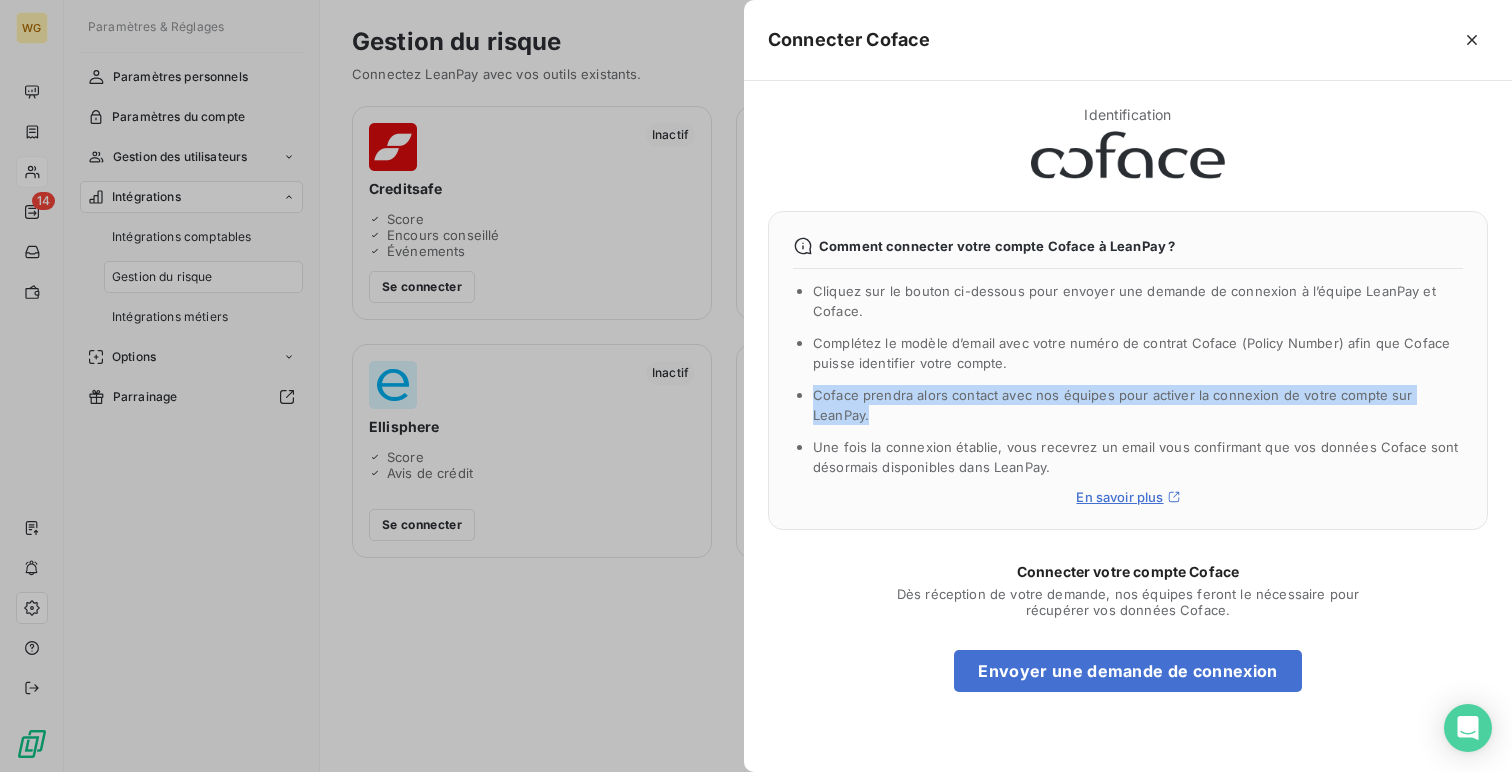 click on "Coface prendra alors contact avec nos équipes pour activer la connexion de votre compte sur LeanPay." at bounding box center (1113, 405) 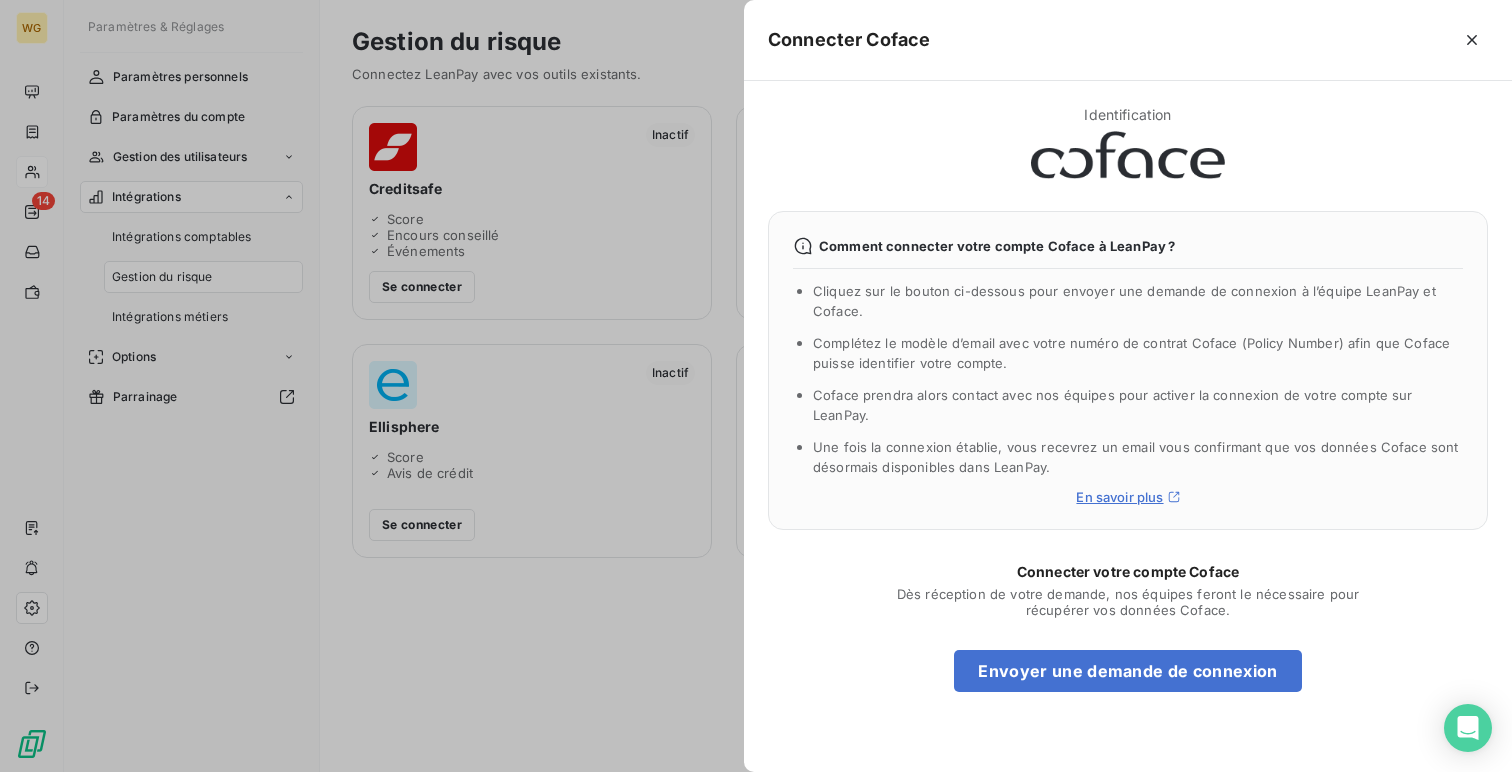click at bounding box center [756, 386] 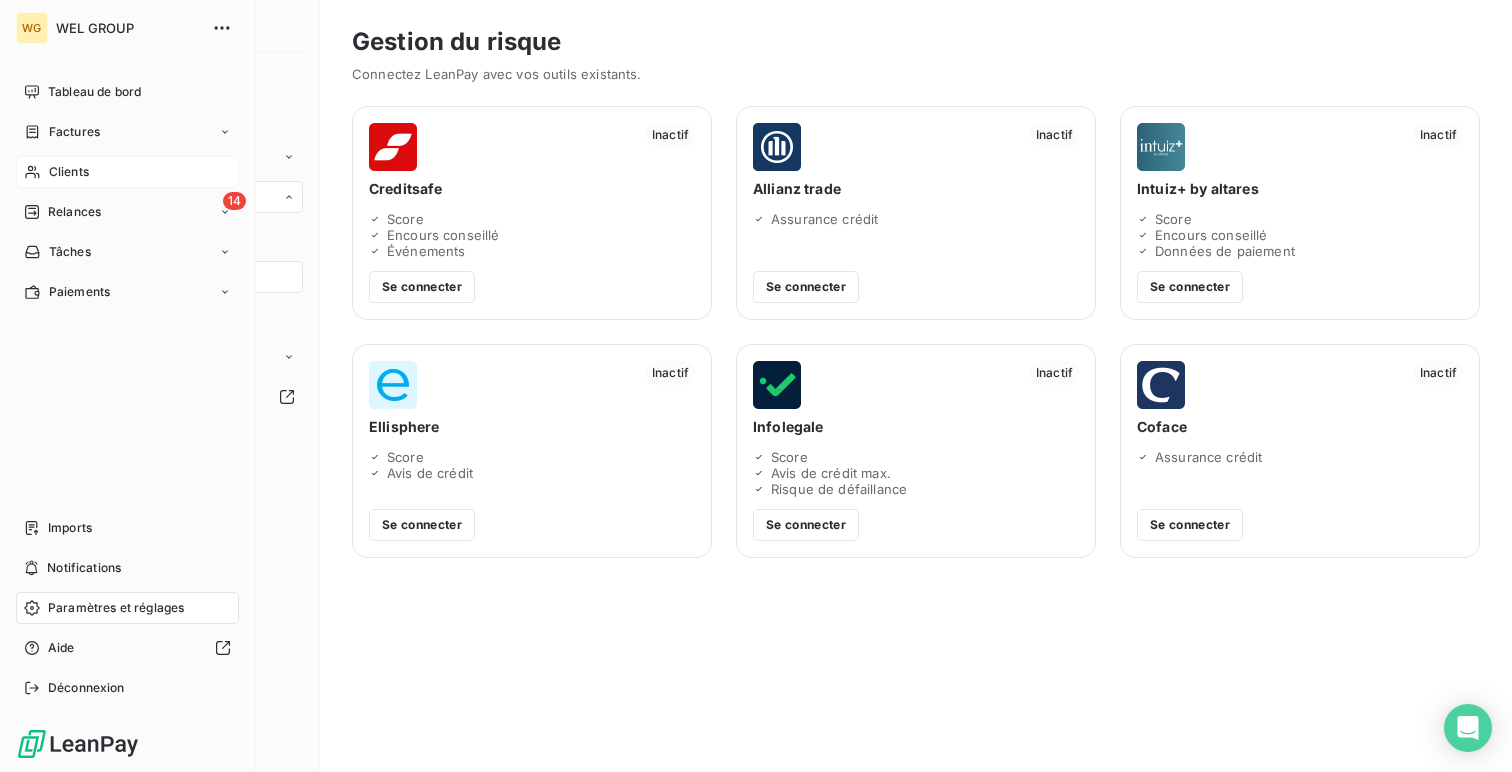 click on "Tableau de bord" at bounding box center (94, 92) 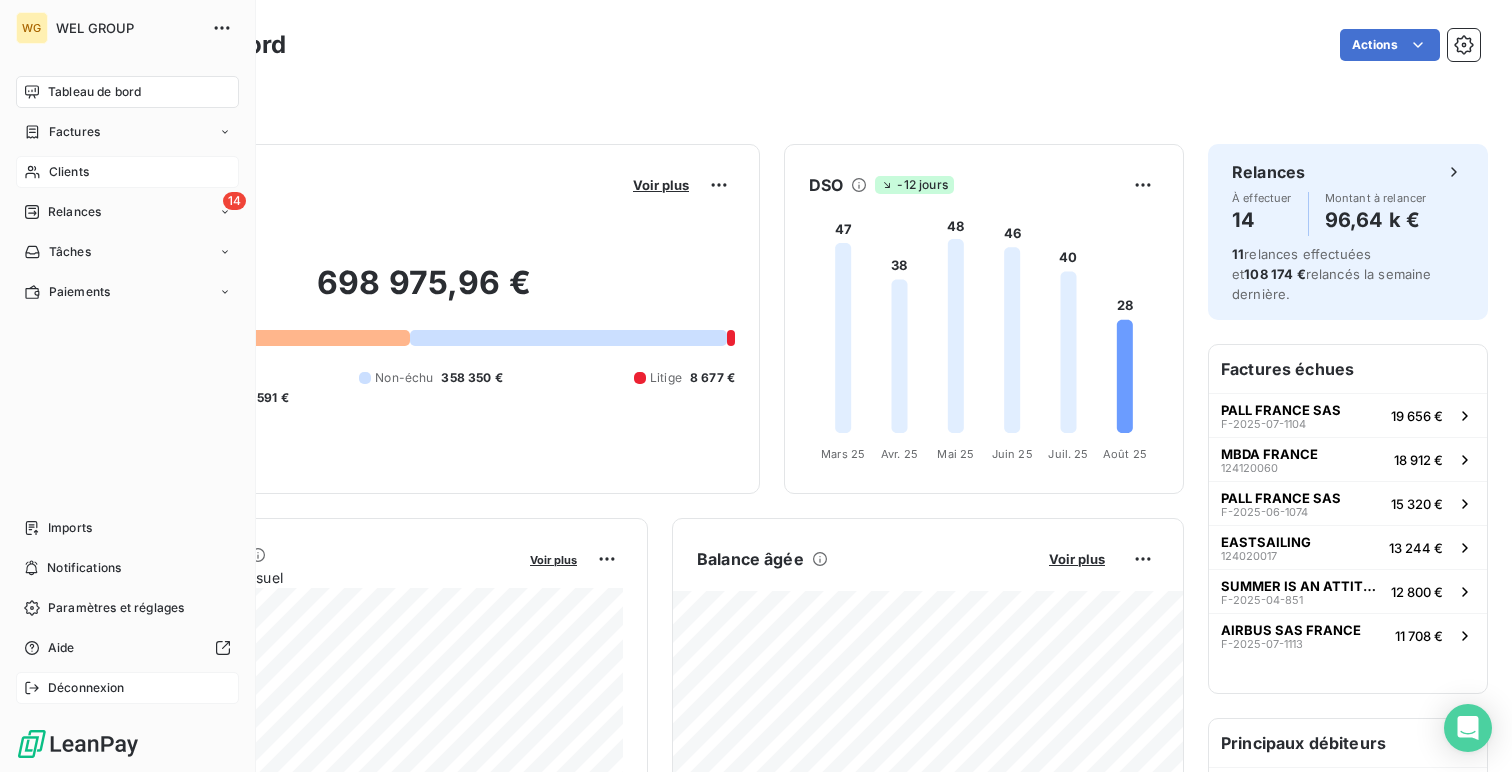 click on "Déconnexion" at bounding box center (86, 688) 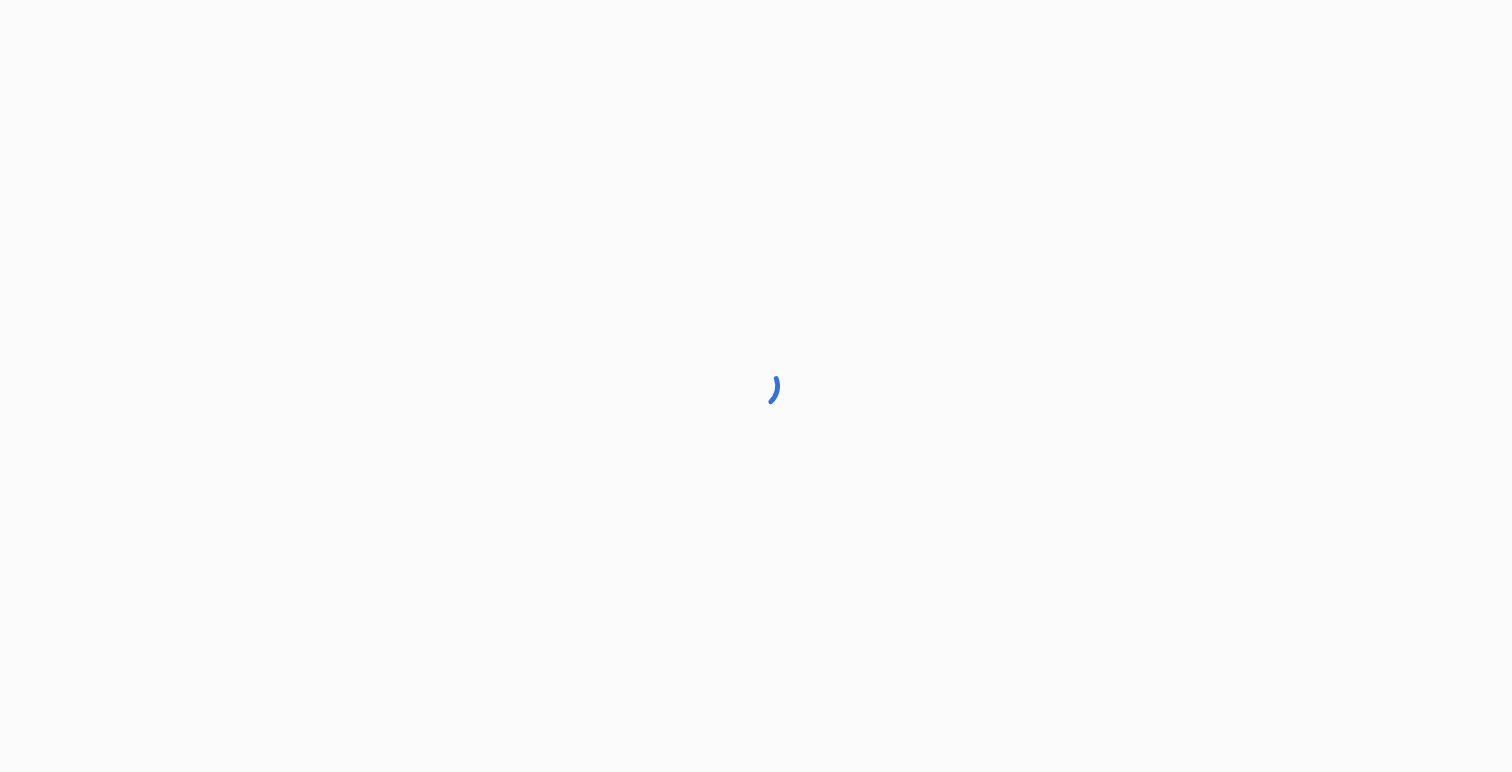 scroll, scrollTop: 0, scrollLeft: 0, axis: both 